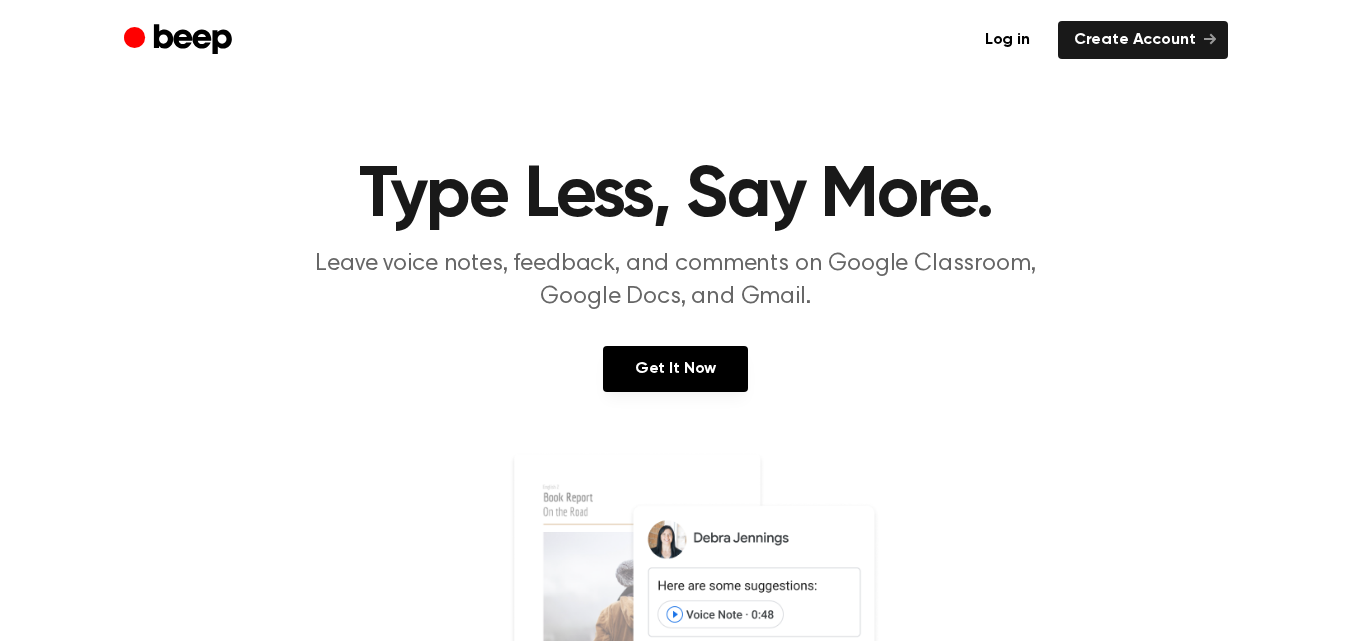 scroll, scrollTop: 0, scrollLeft: 0, axis: both 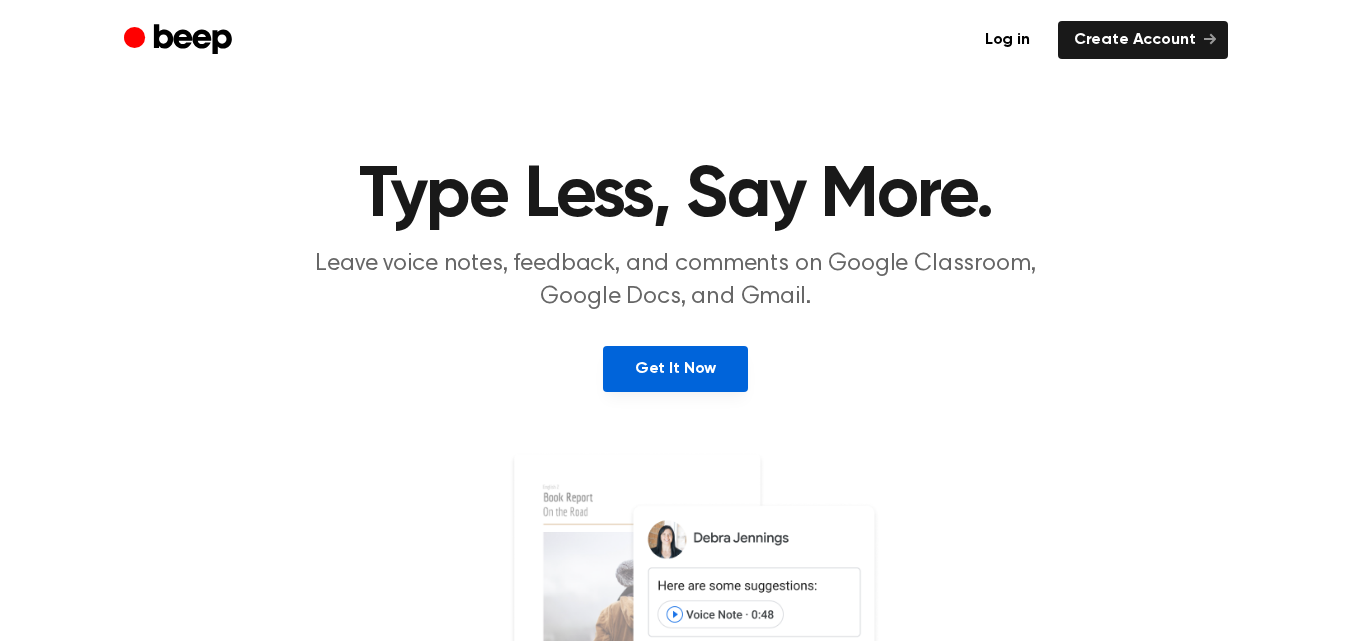 click on "Get It Now" at bounding box center [675, 369] 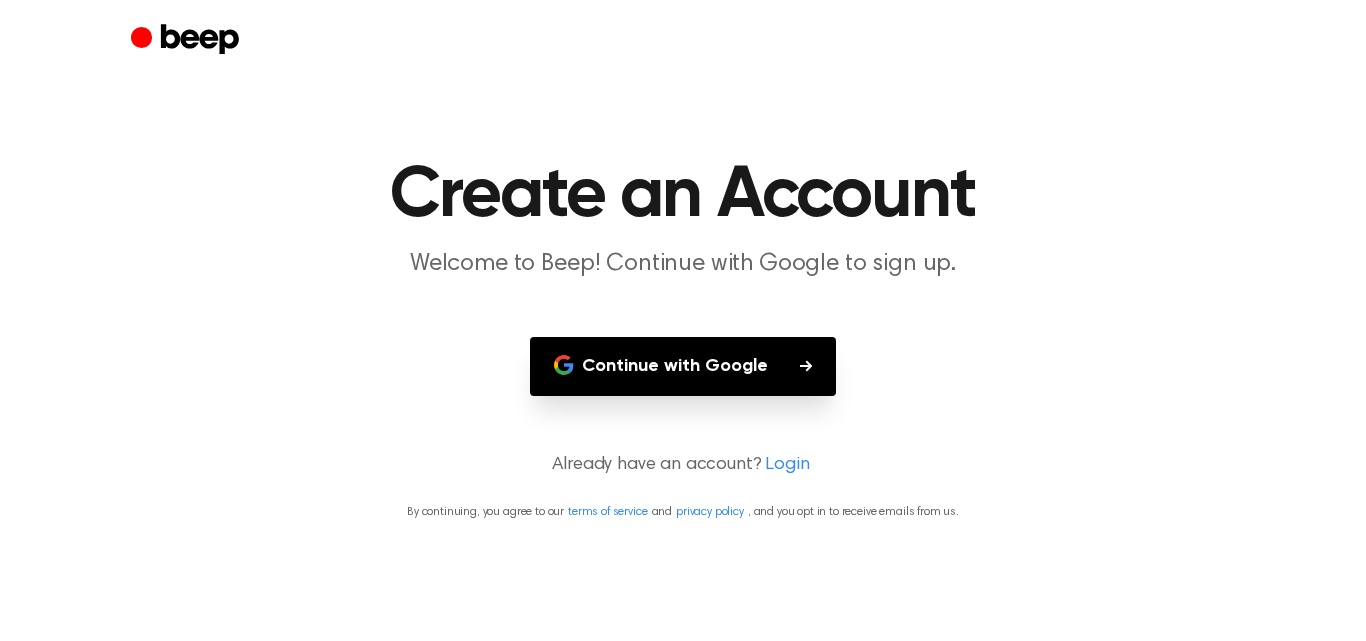 click on "Continue with Google" at bounding box center (683, 366) 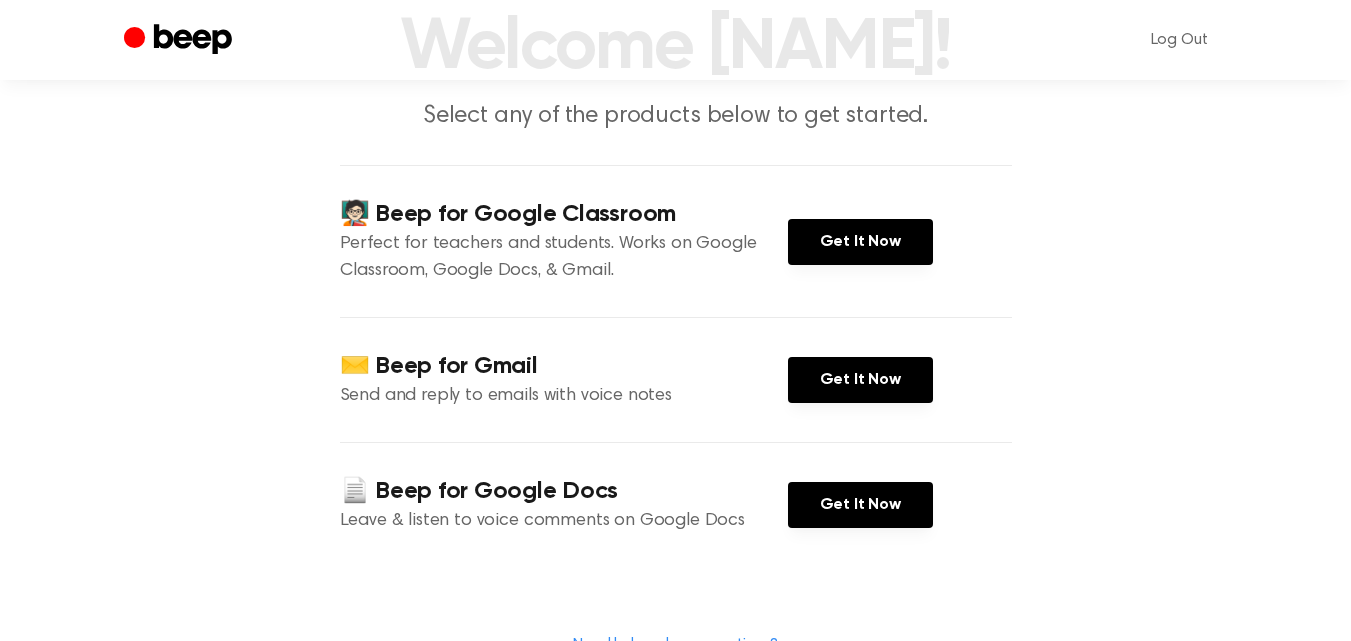 scroll, scrollTop: 145, scrollLeft: 0, axis: vertical 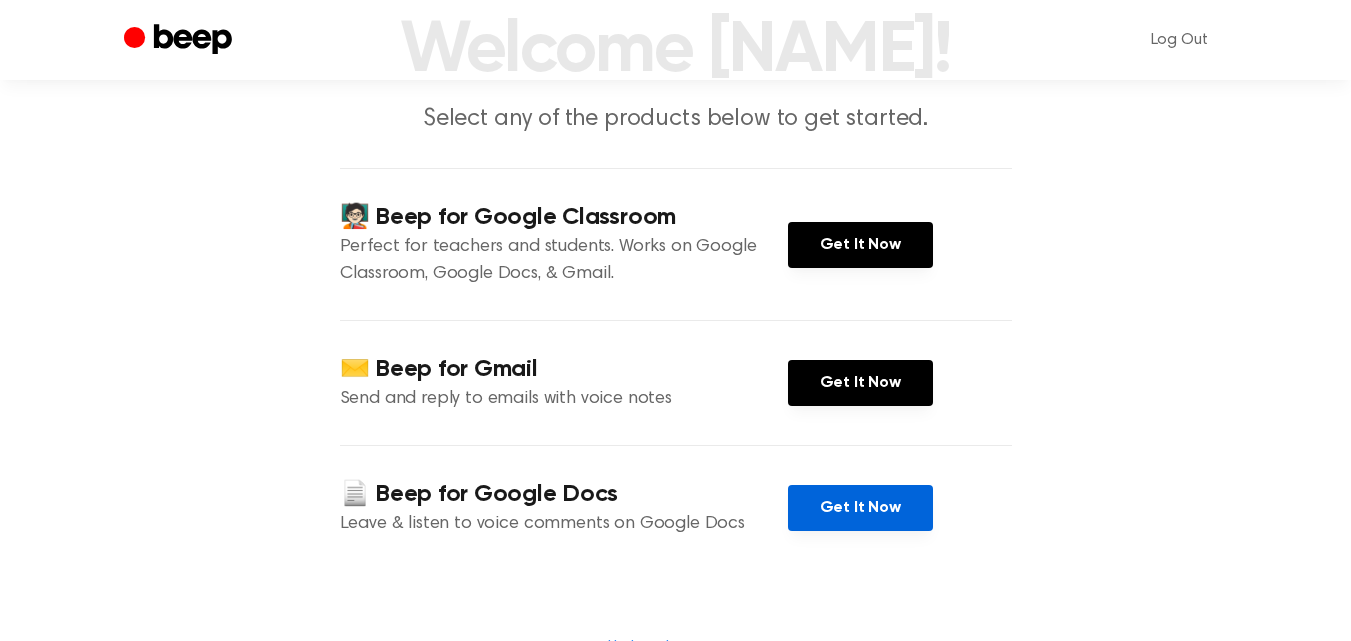 click on "Get It Now" at bounding box center [860, 508] 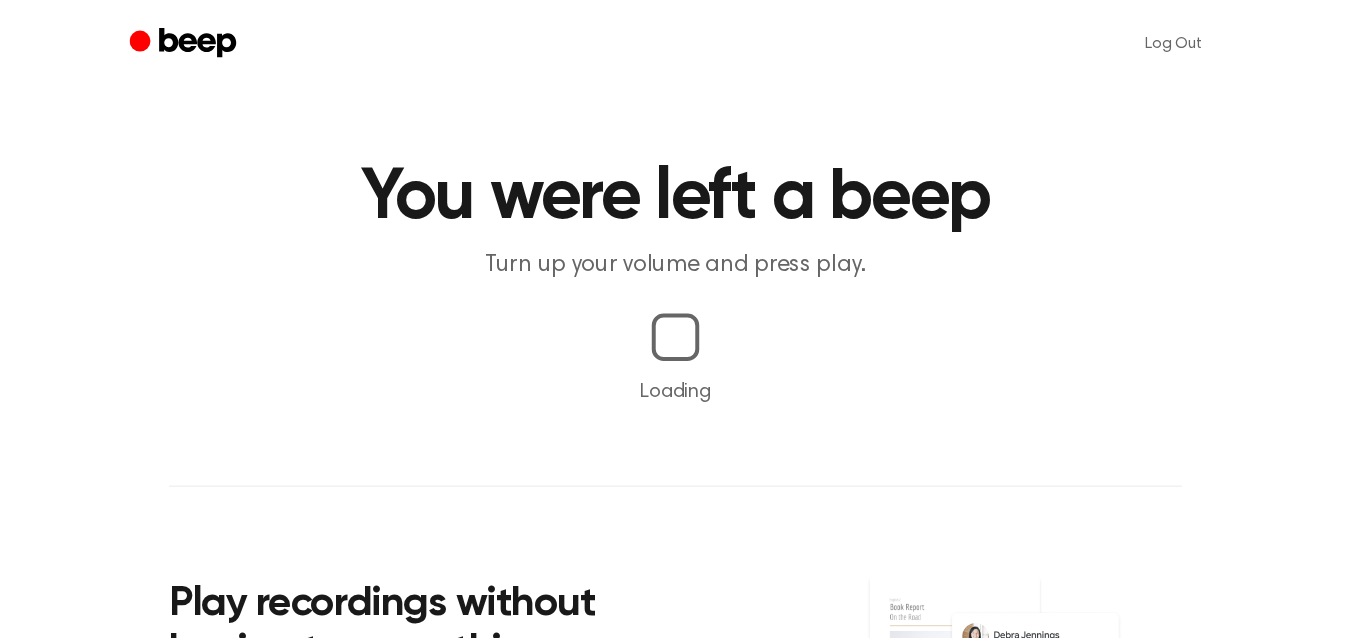 scroll, scrollTop: 0, scrollLeft: 0, axis: both 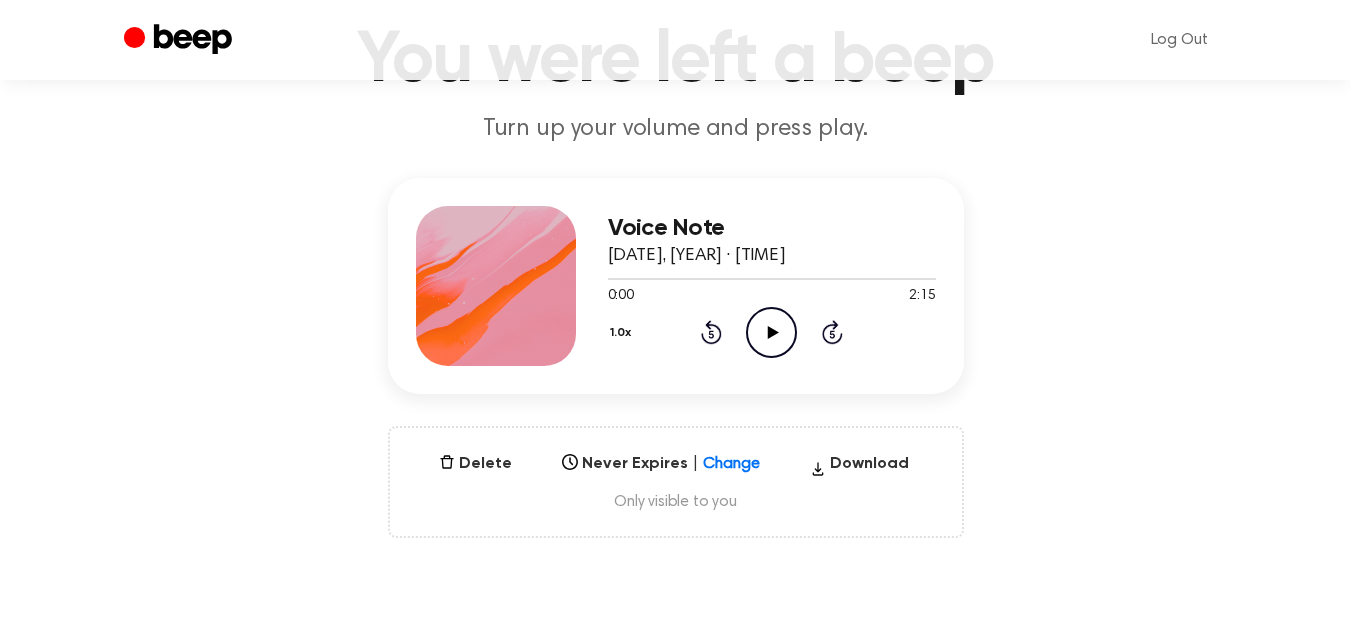 click on "Play Audio" 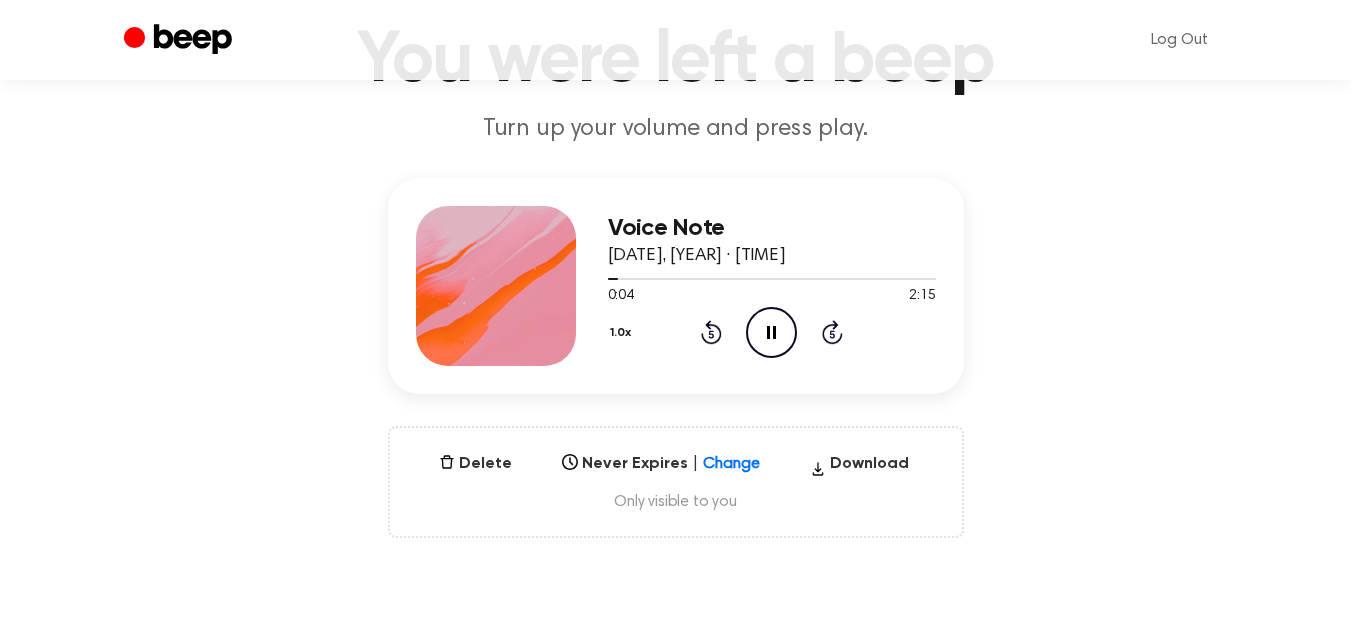 click on "Pause Audio" 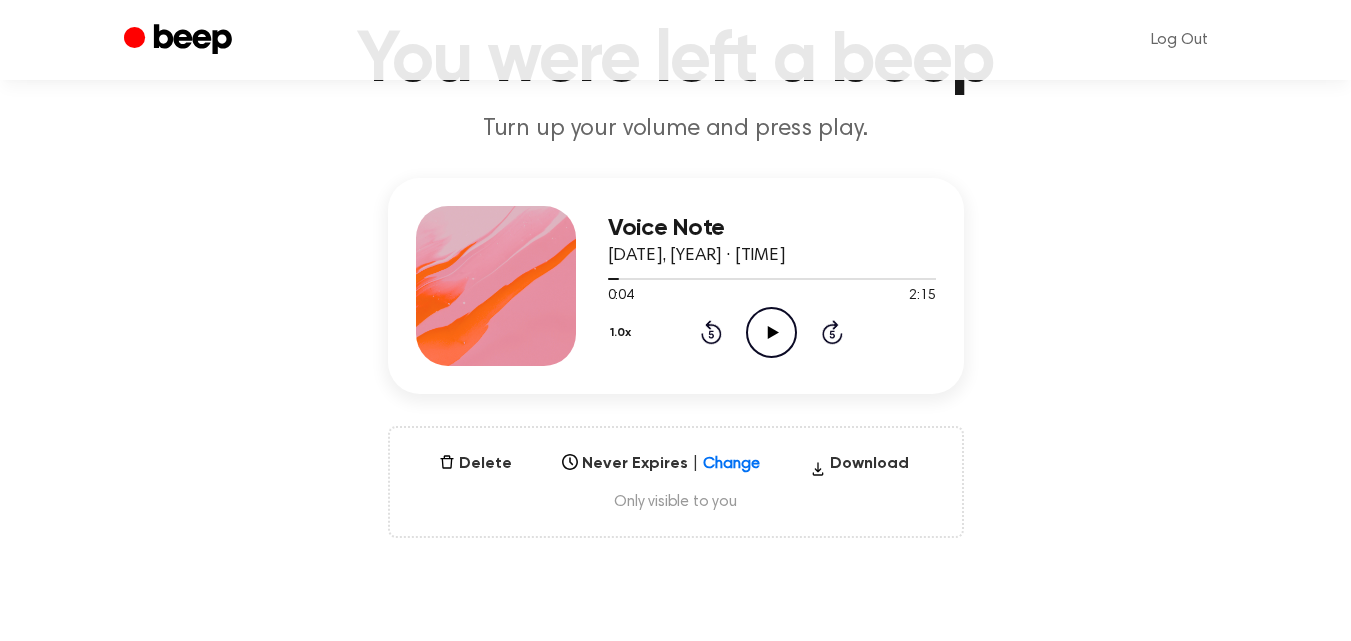click on "Play Audio" 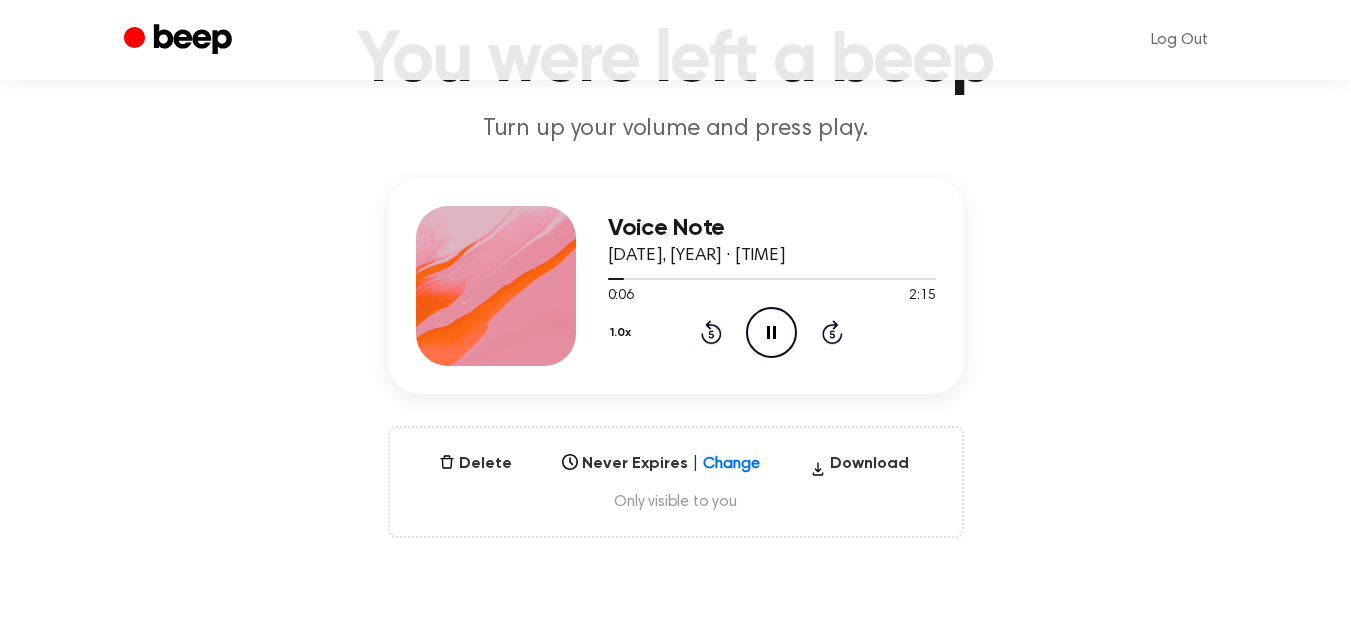 click on "Pause Audio" 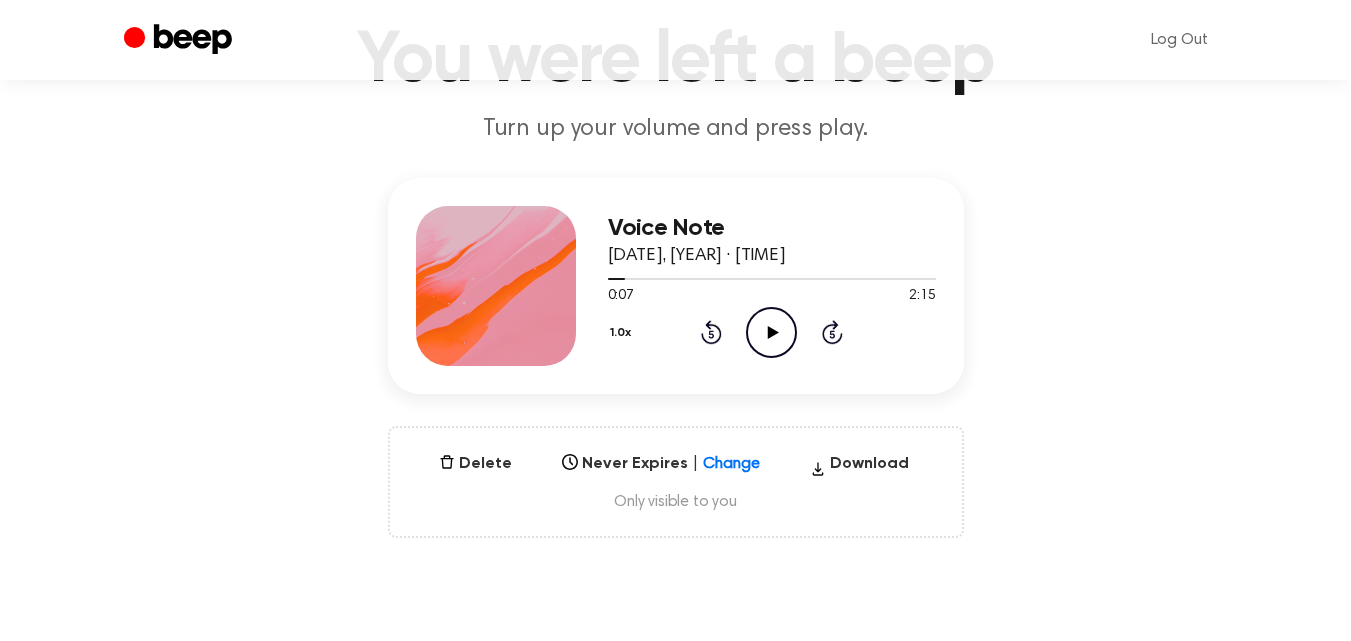 click 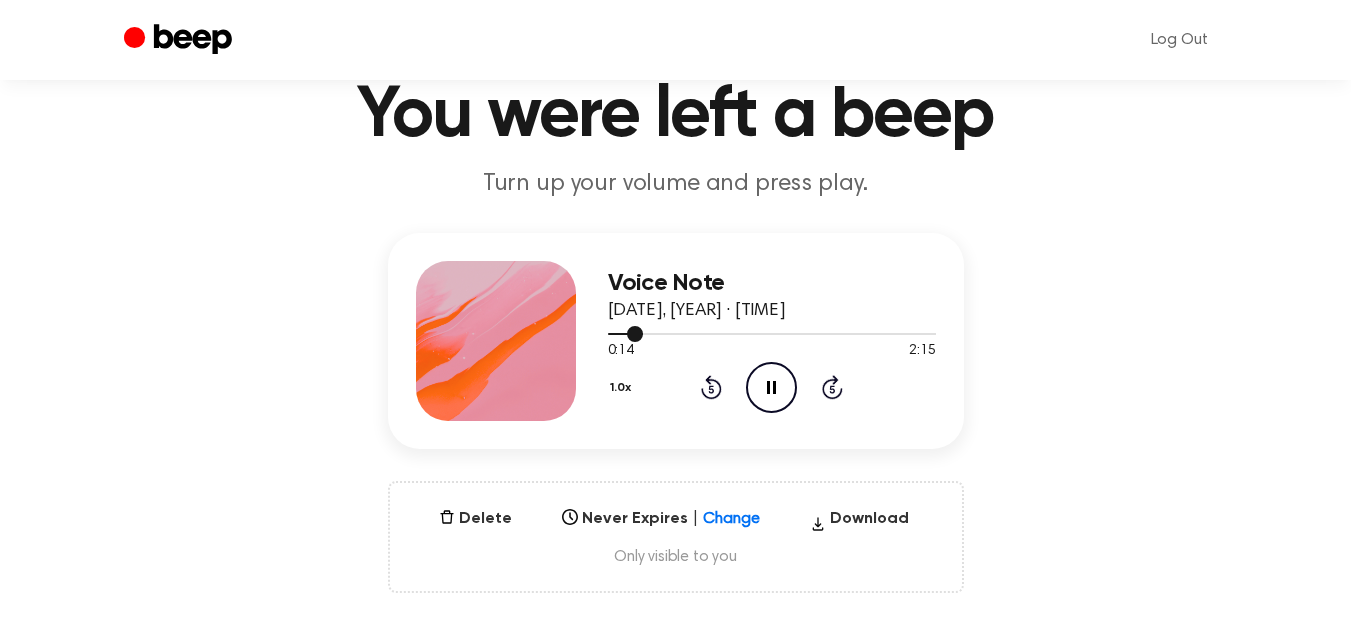 scroll, scrollTop: 79, scrollLeft: 0, axis: vertical 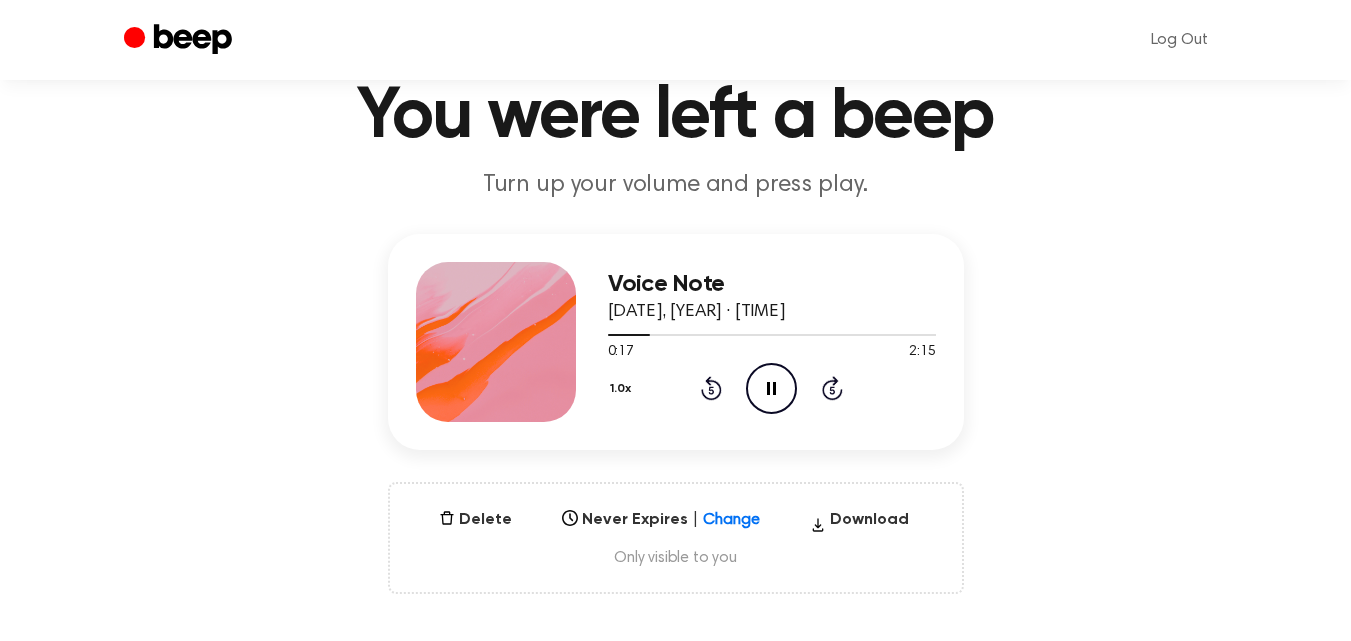 click on "Pause Audio" 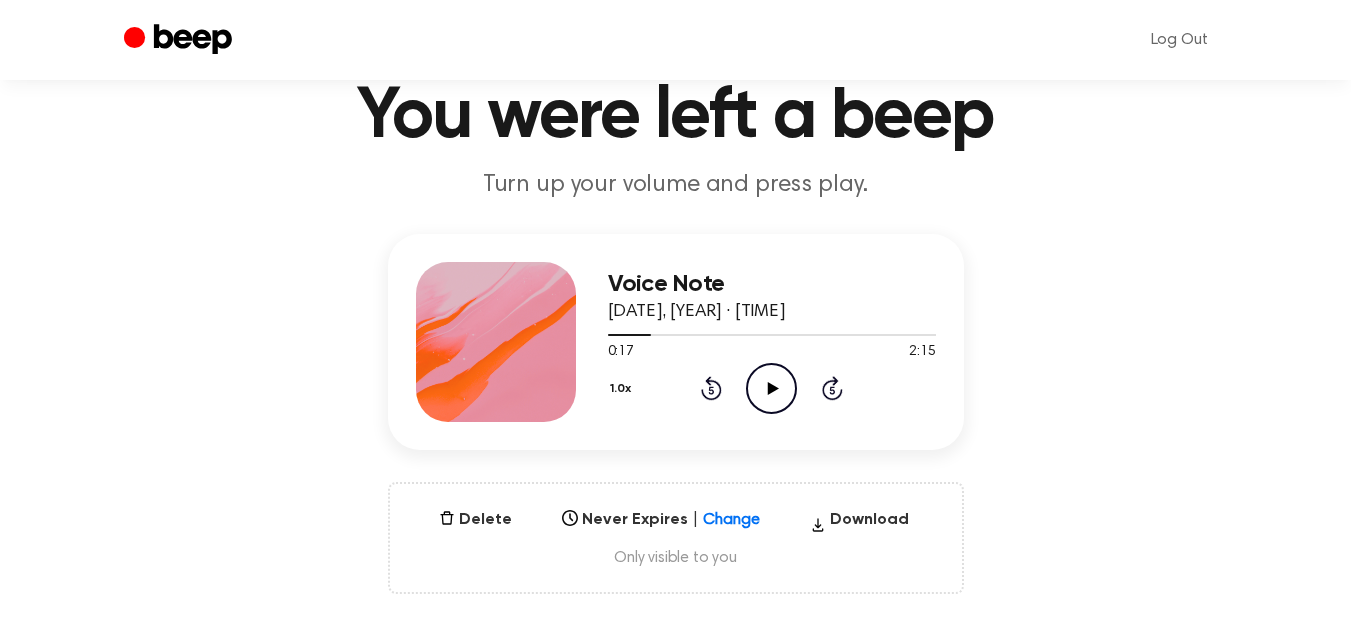 click on "Play Audio" 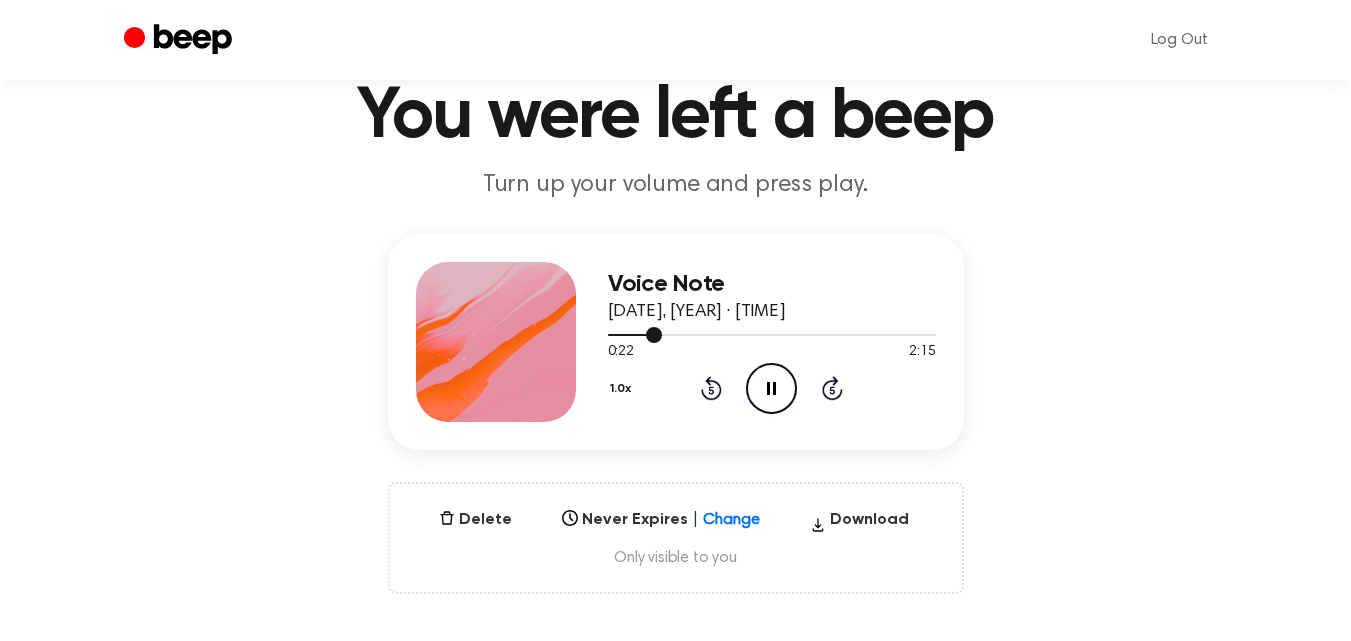 click at bounding box center [654, 335] 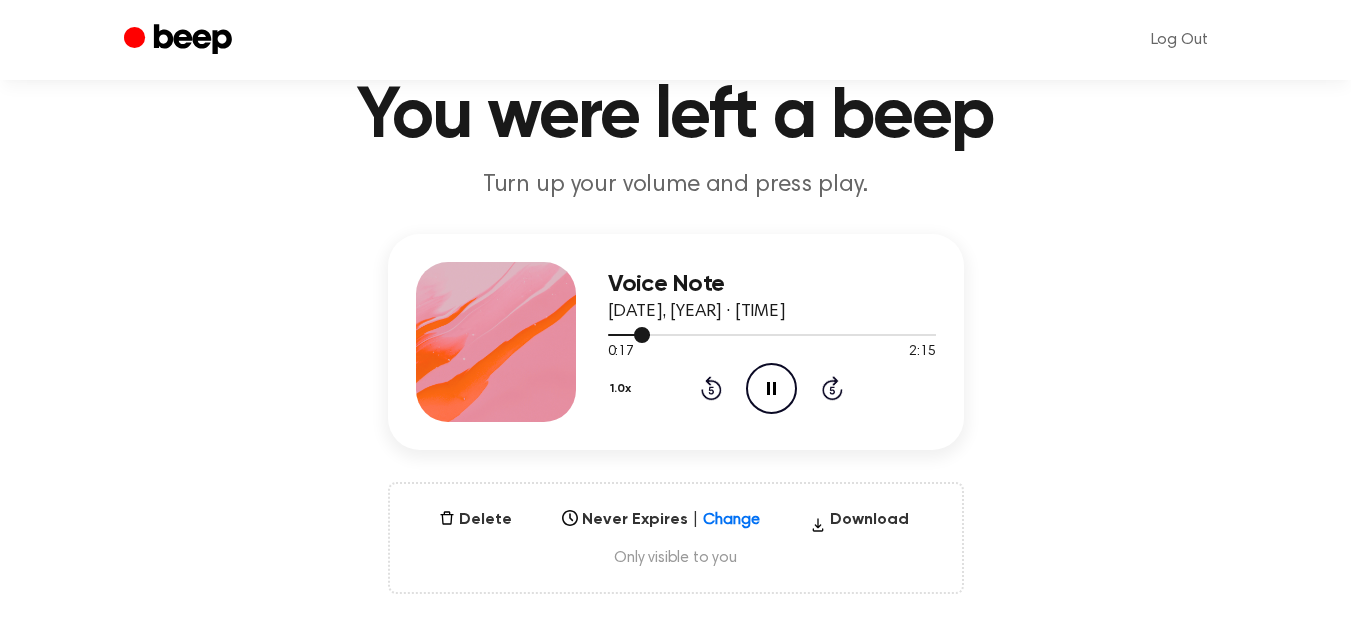 click at bounding box center [772, 334] 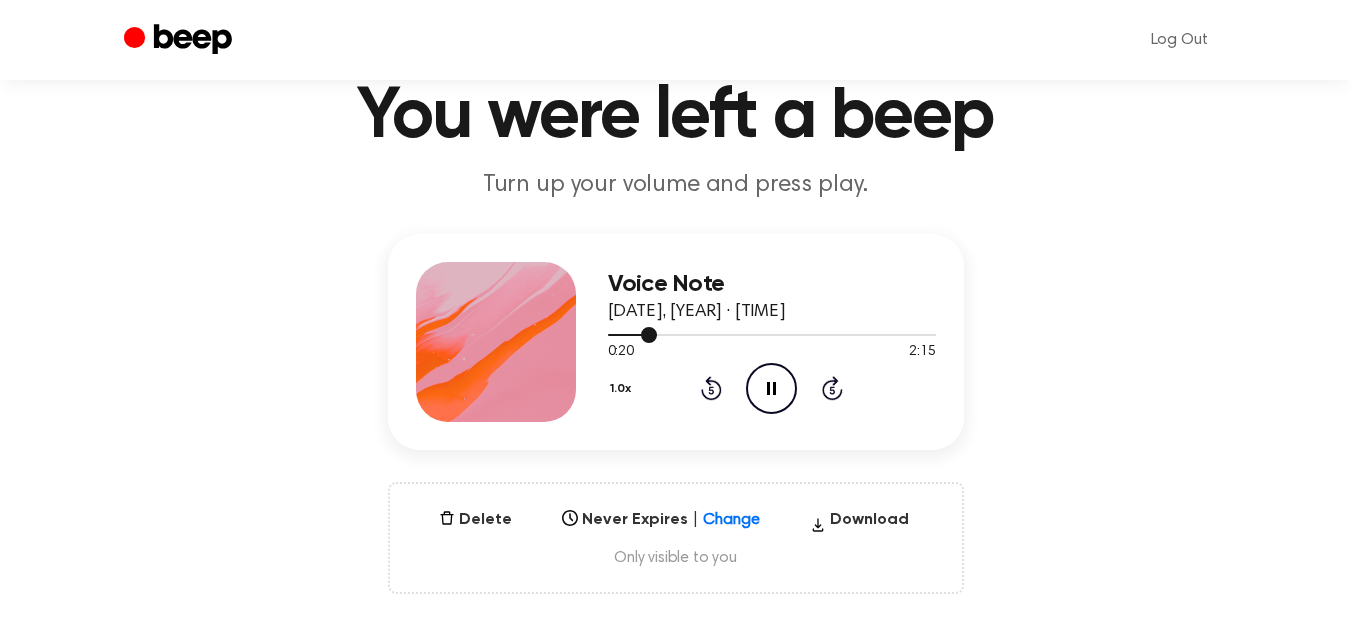 click at bounding box center [772, 334] 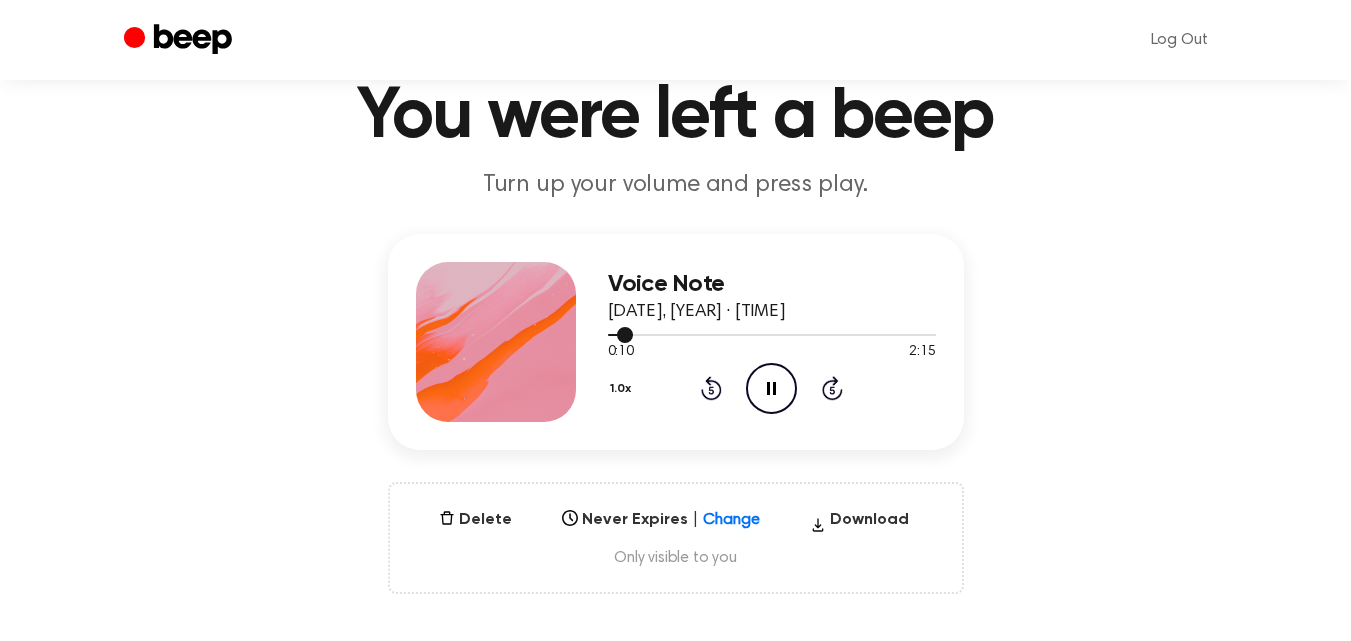 click at bounding box center (772, 334) 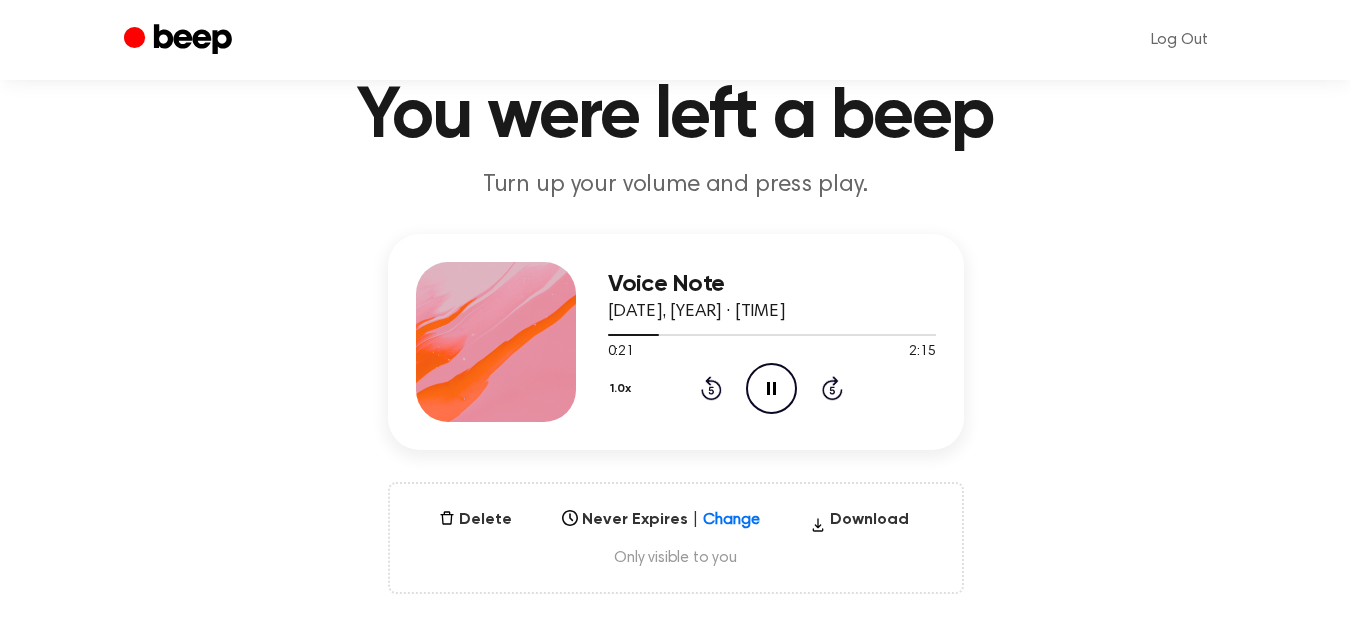 click on "Pause Audio" 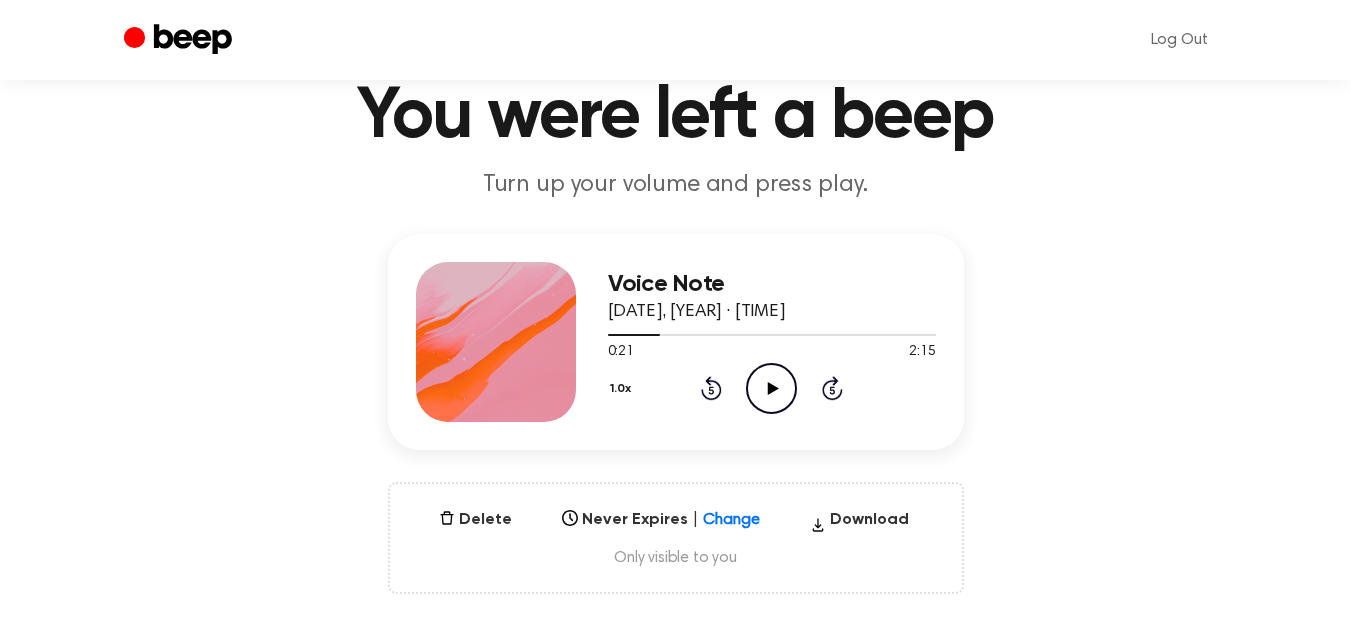 click on "Play Audio" 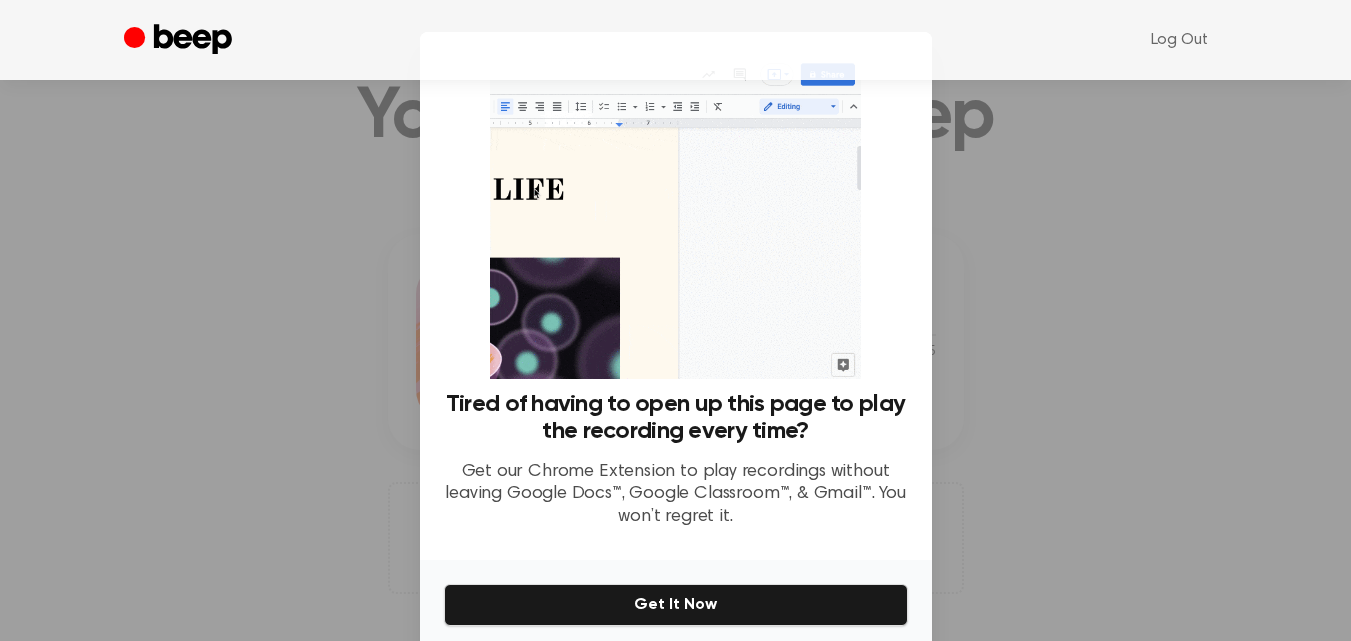scroll, scrollTop: 81, scrollLeft: 0, axis: vertical 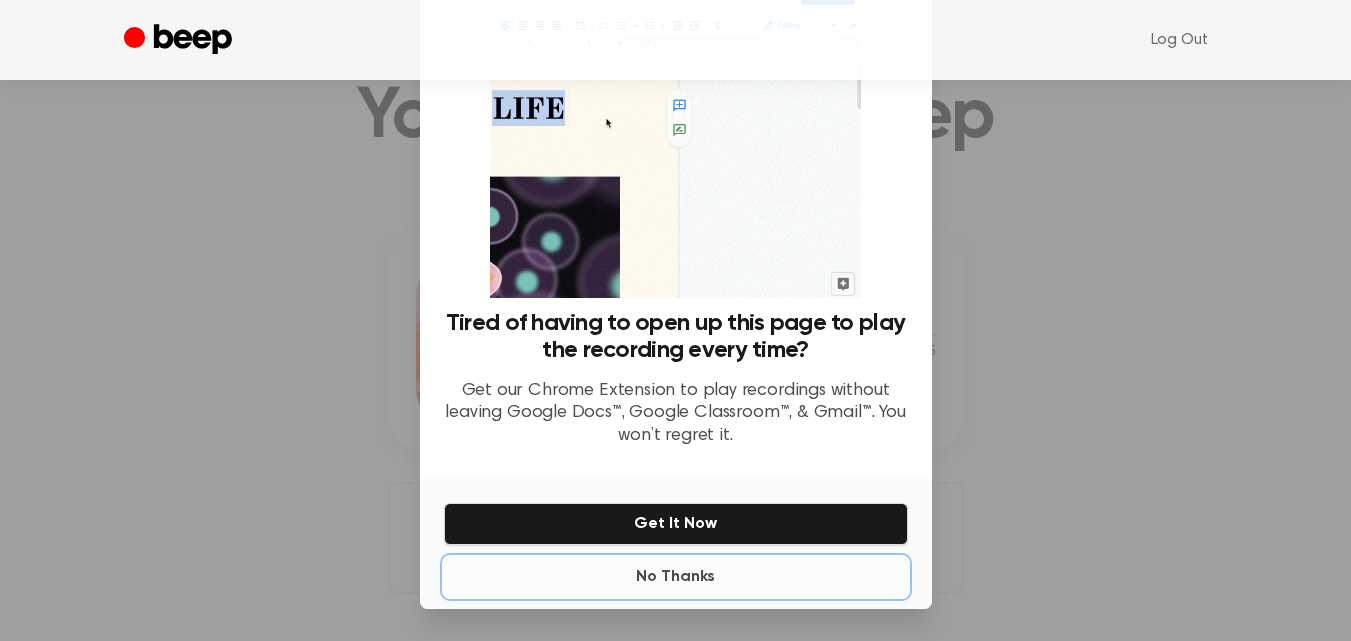 click on "No Thanks" at bounding box center [676, 577] 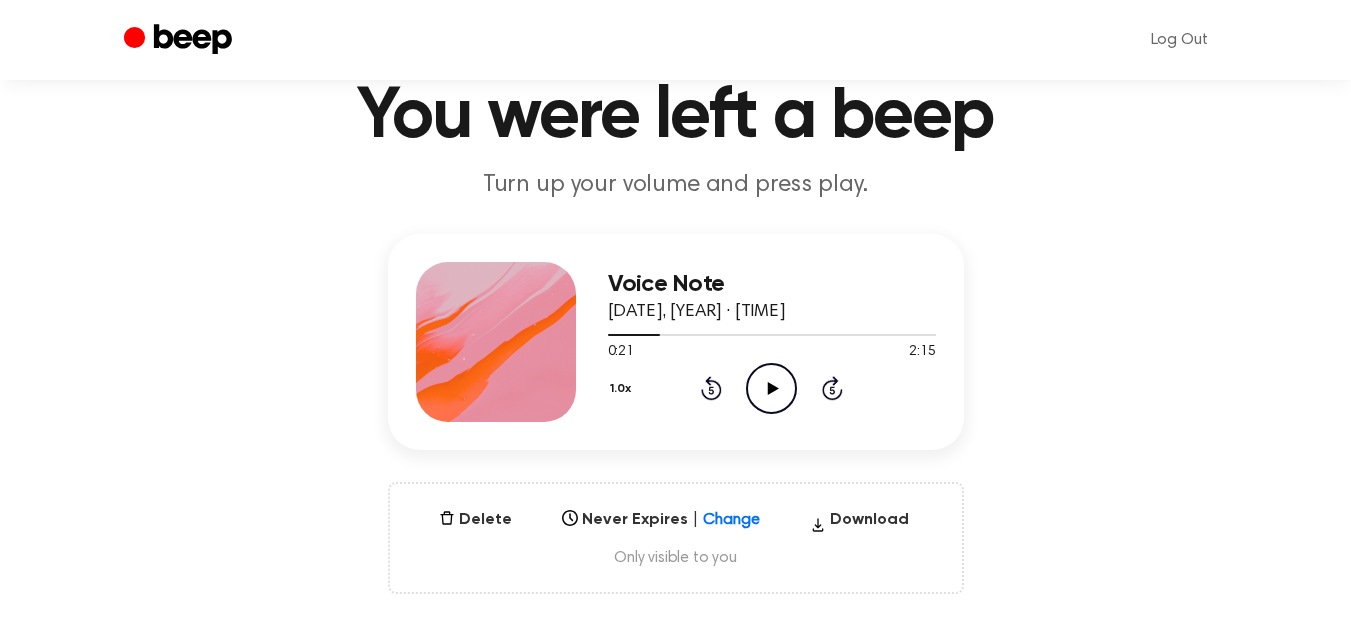 click on "Play Audio" 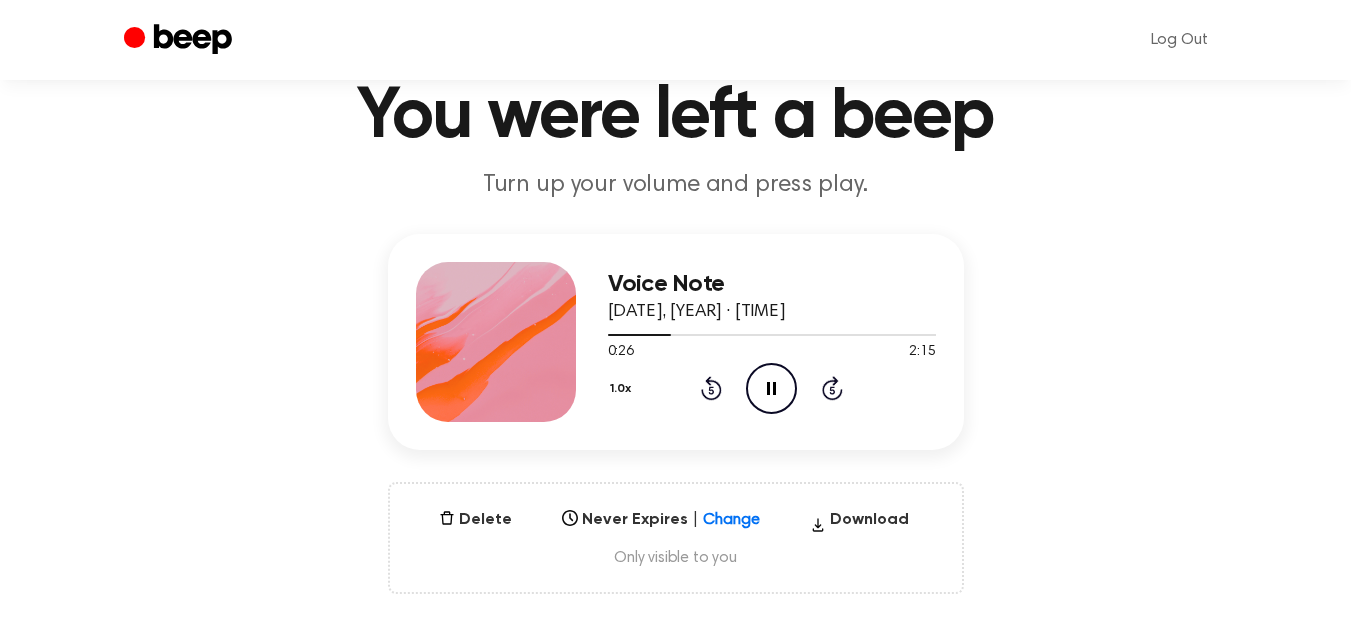 click on "Pause Audio" 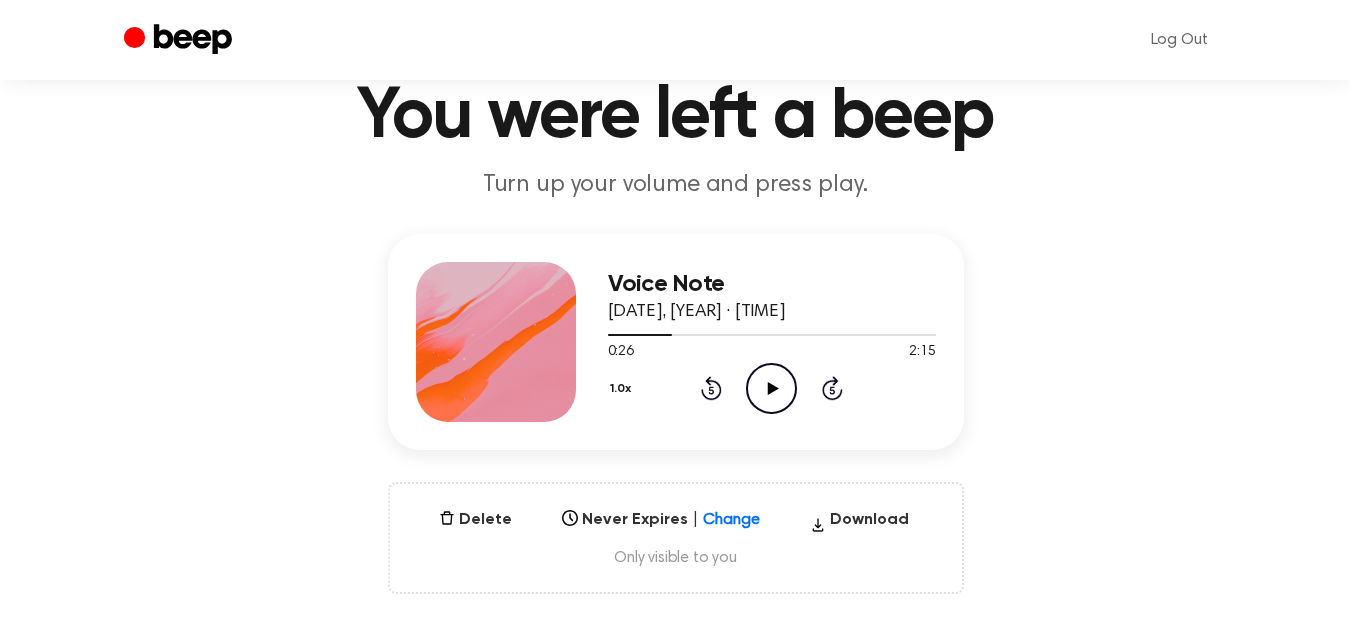 click on "Play Audio" 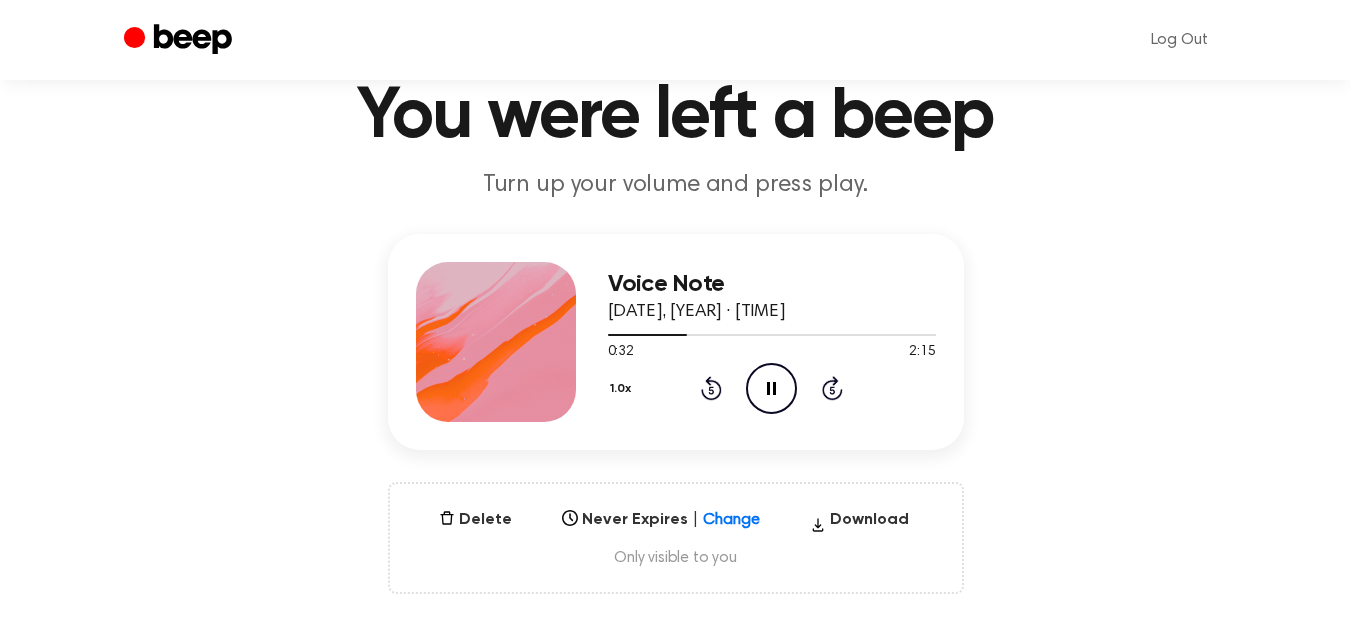 click on "Pause Audio" 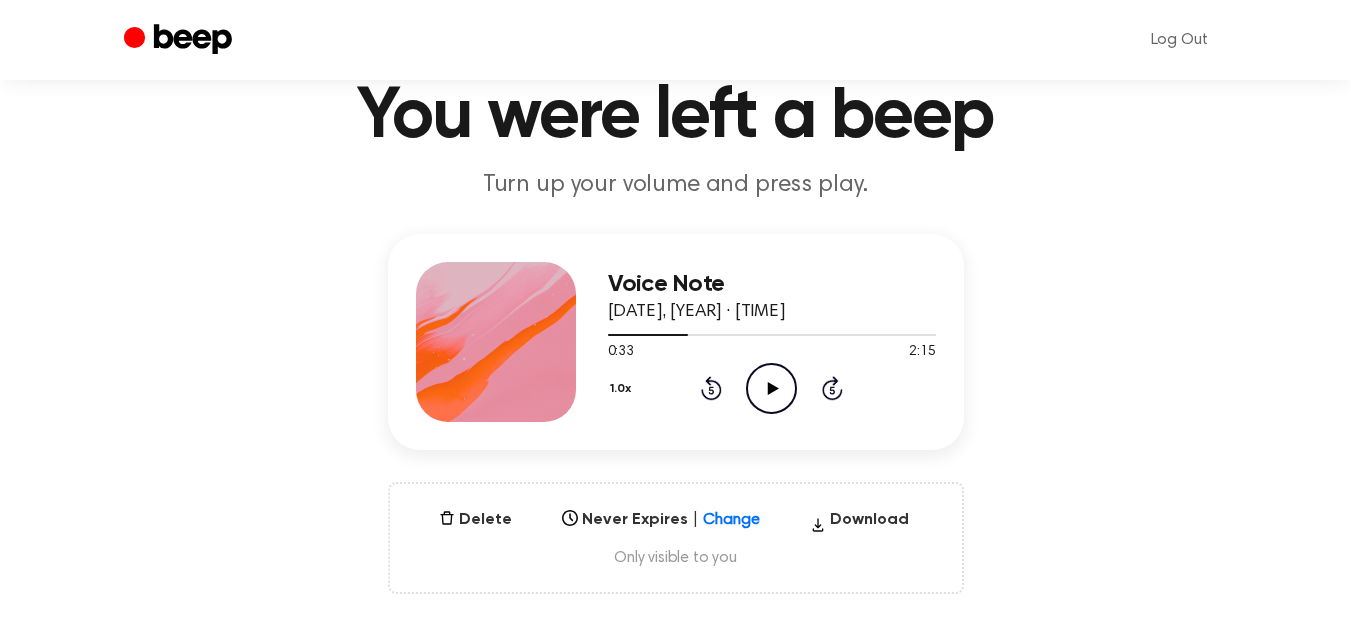 click on "Play Audio" 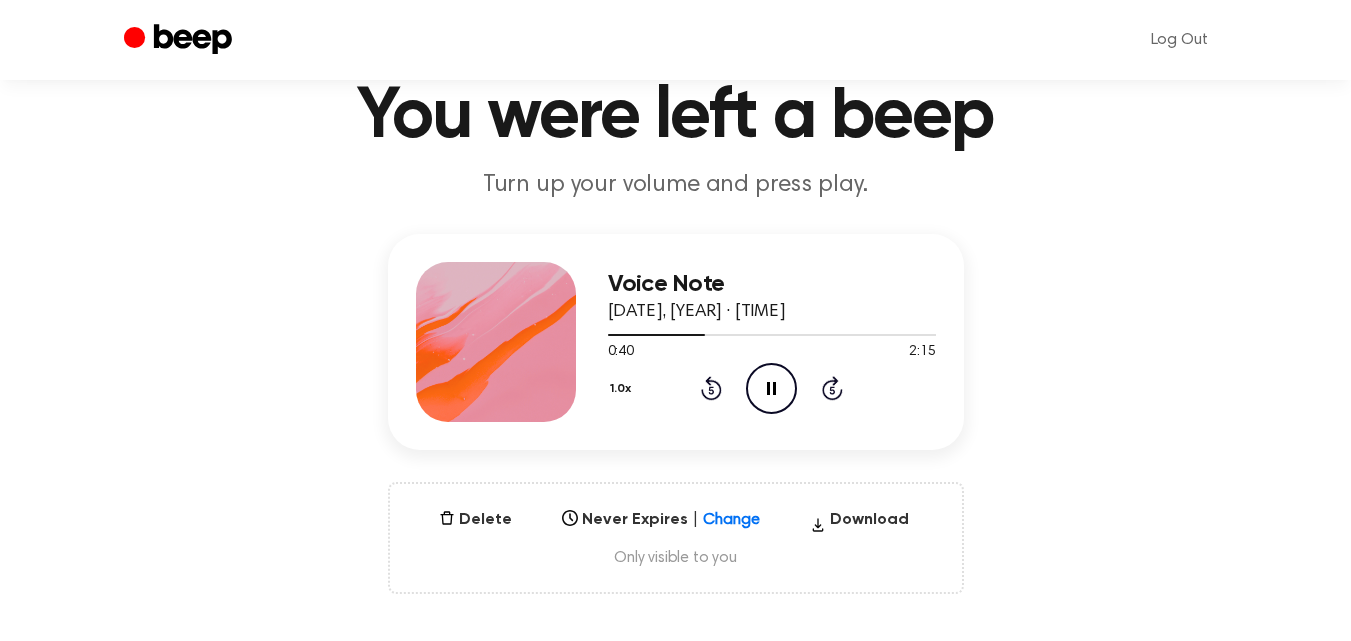 click on "Pause Audio" 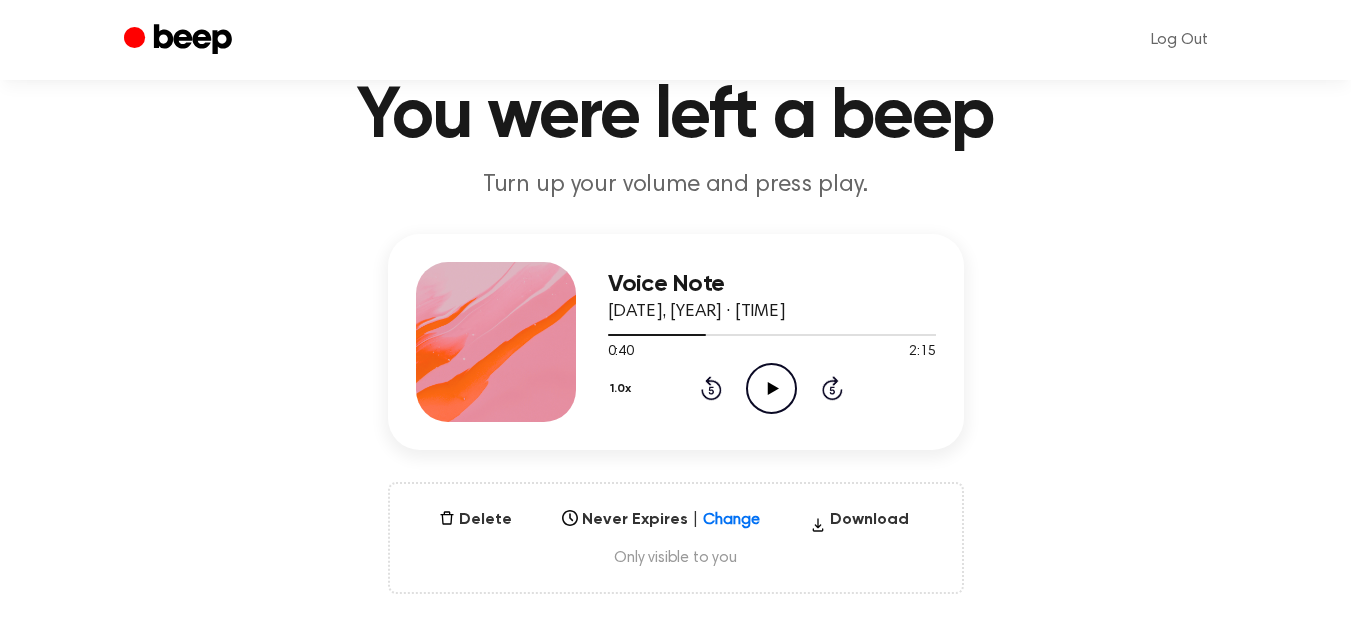 click on "Play Audio" 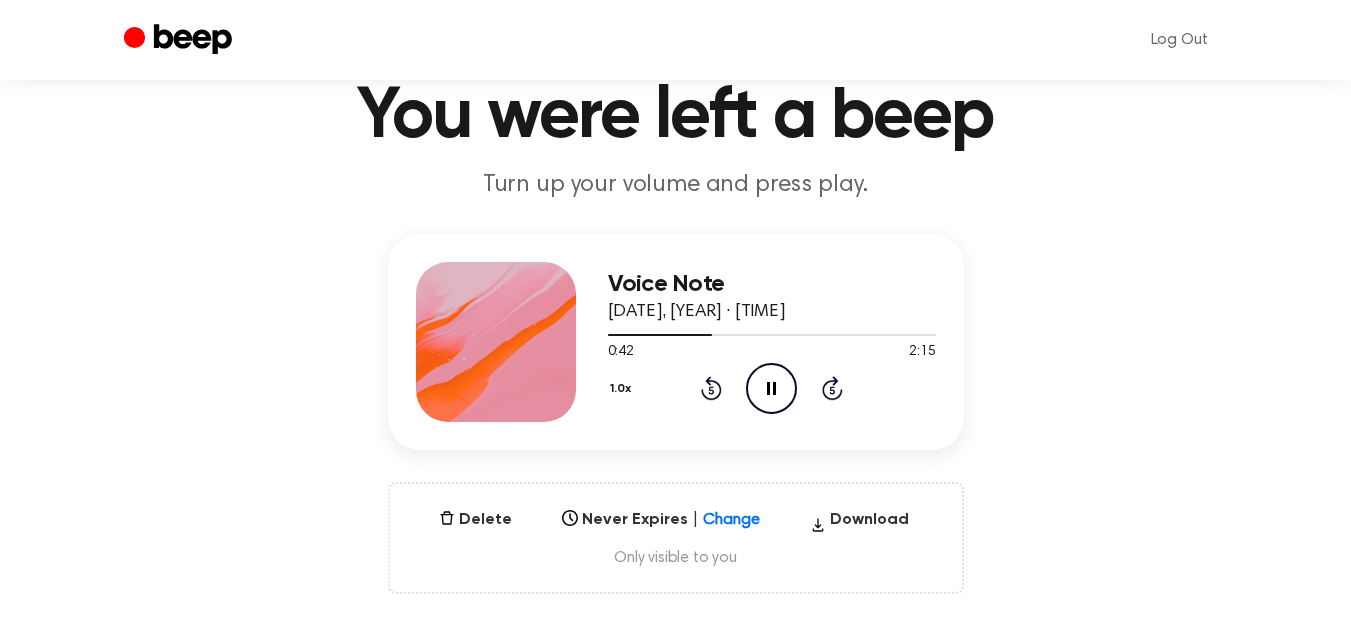 click on "Pause Audio" 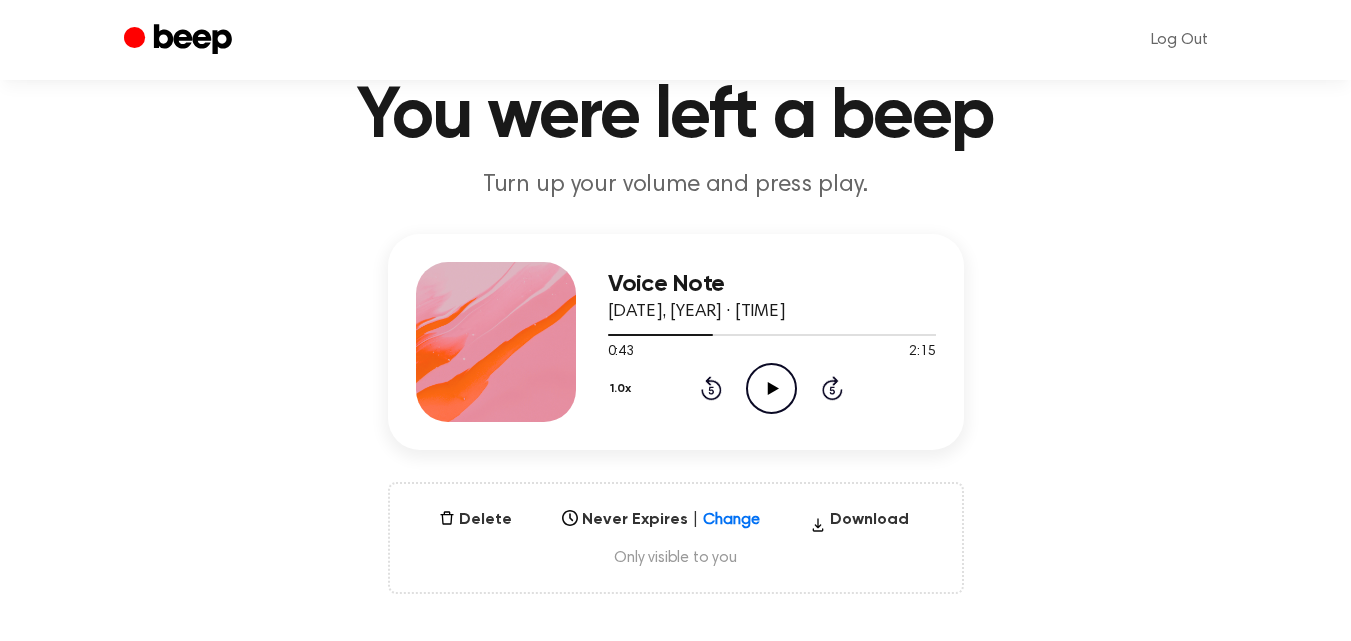 click on "Play Audio" 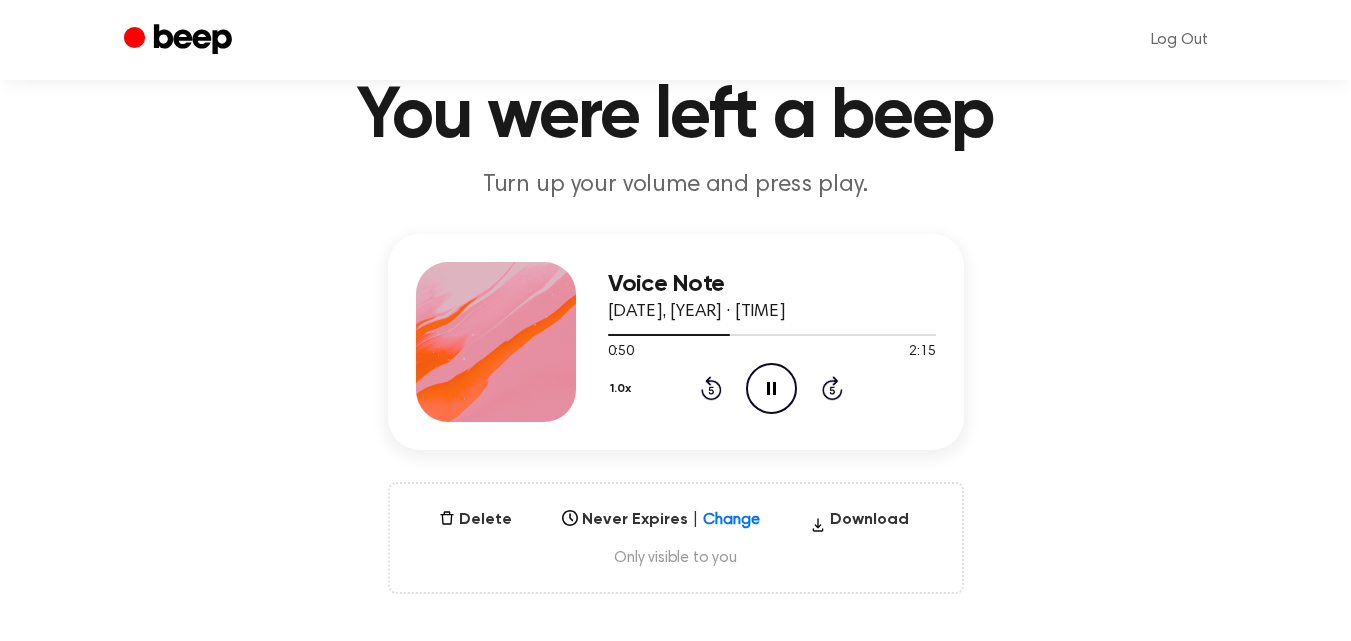click 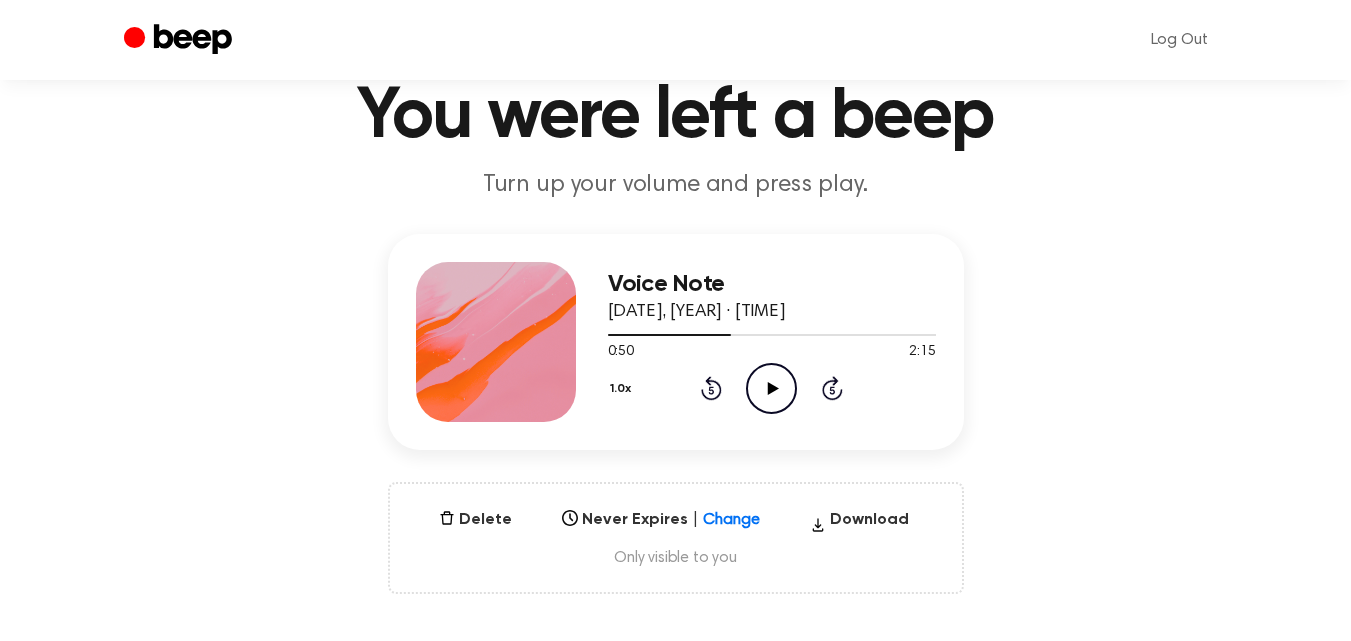 click 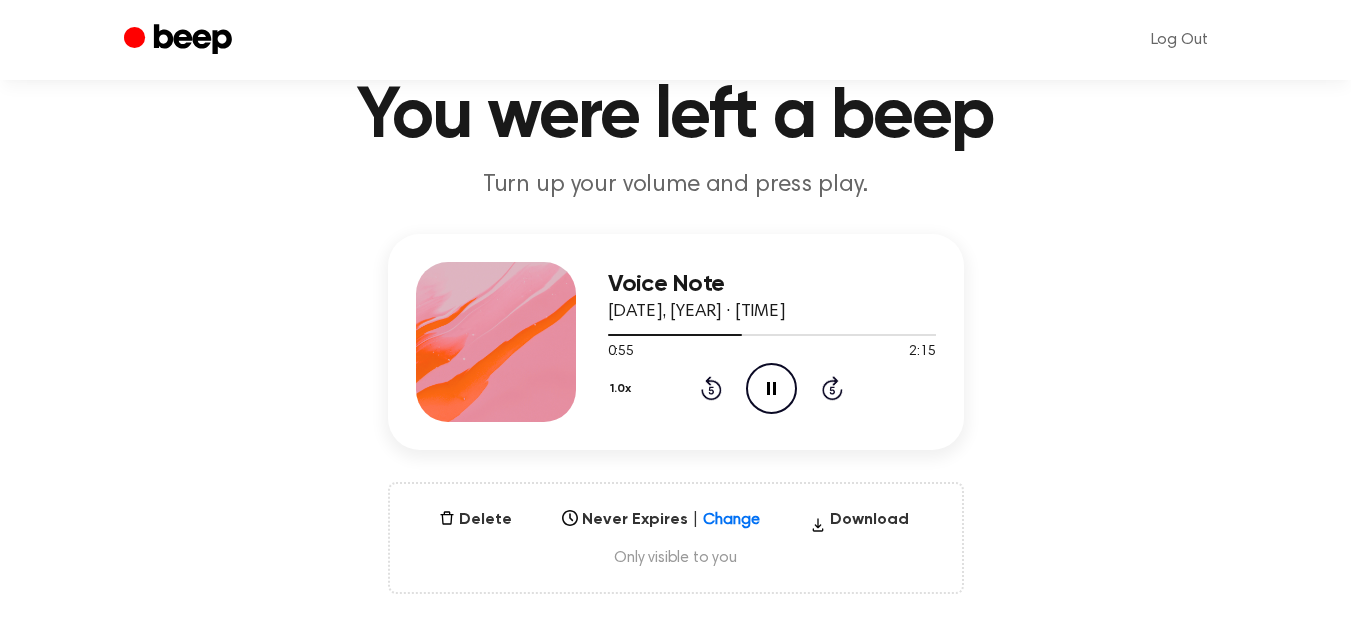 click on "Rewind 5 seconds" 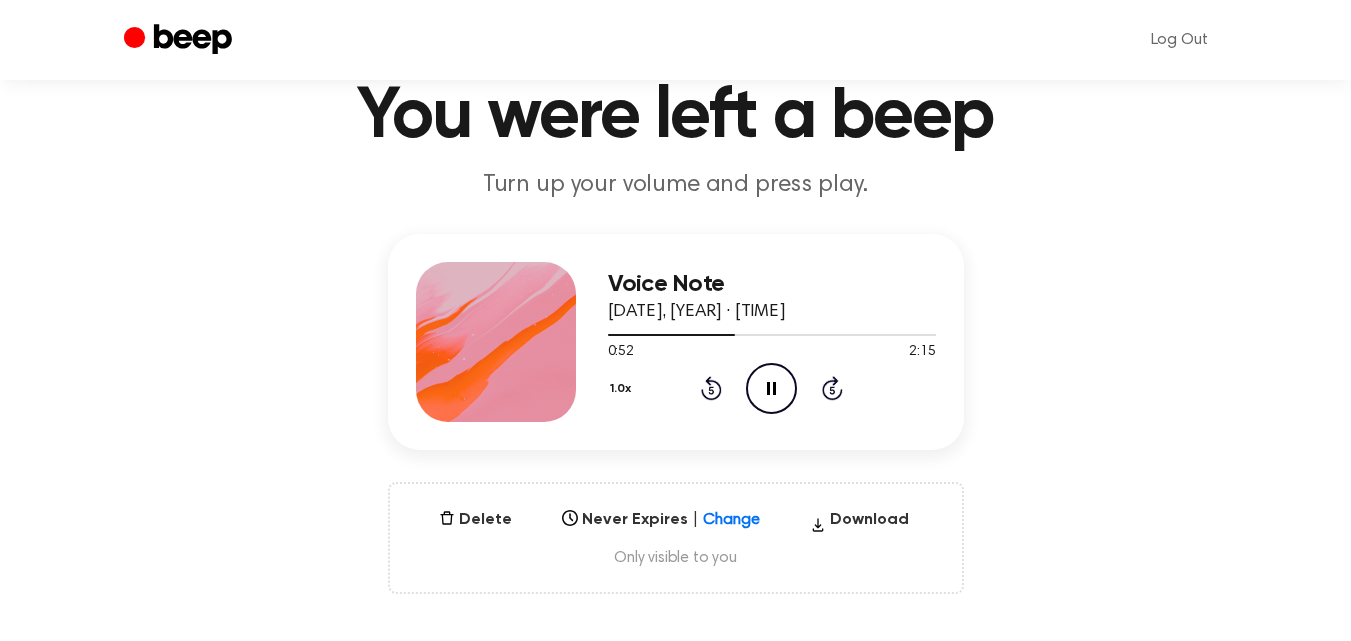 click on "Rewind 5 seconds" 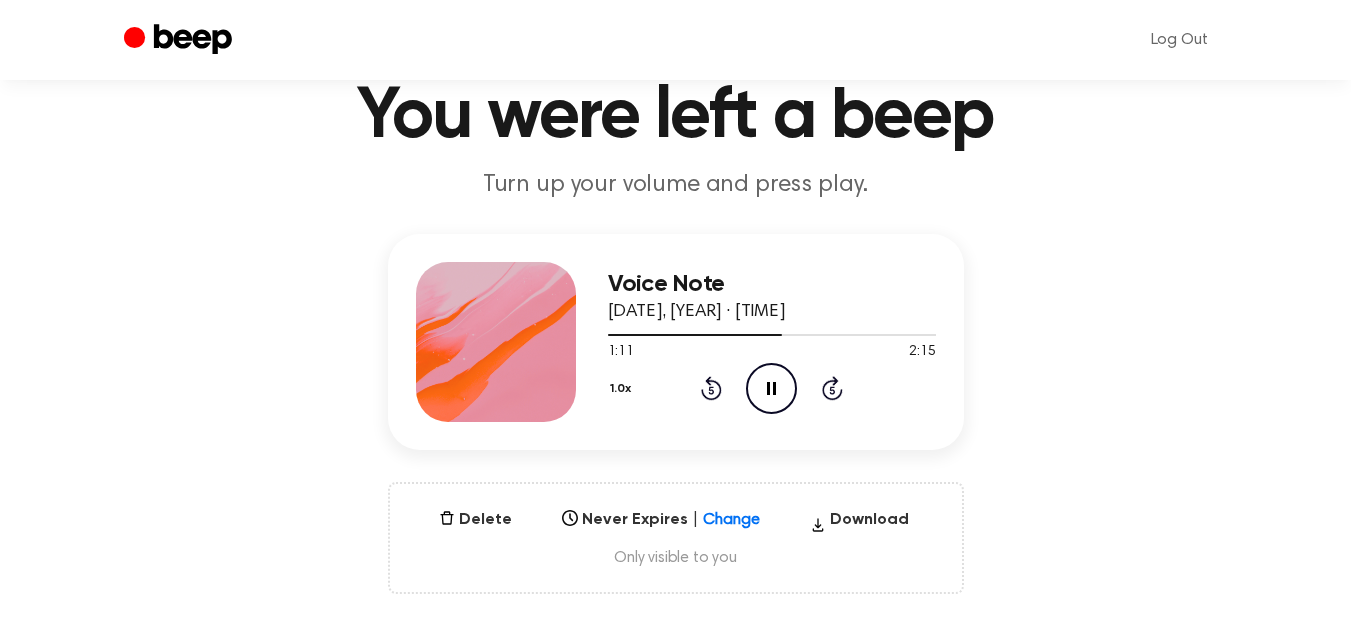 click on "Pause Audio" 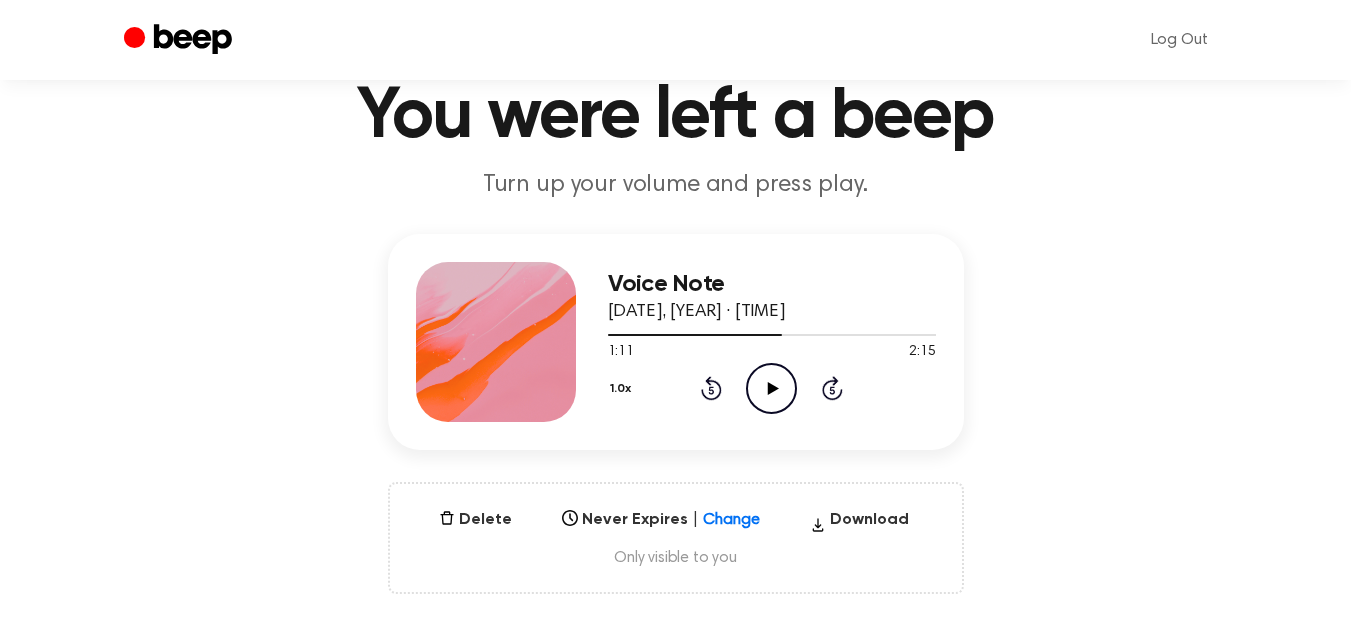 click 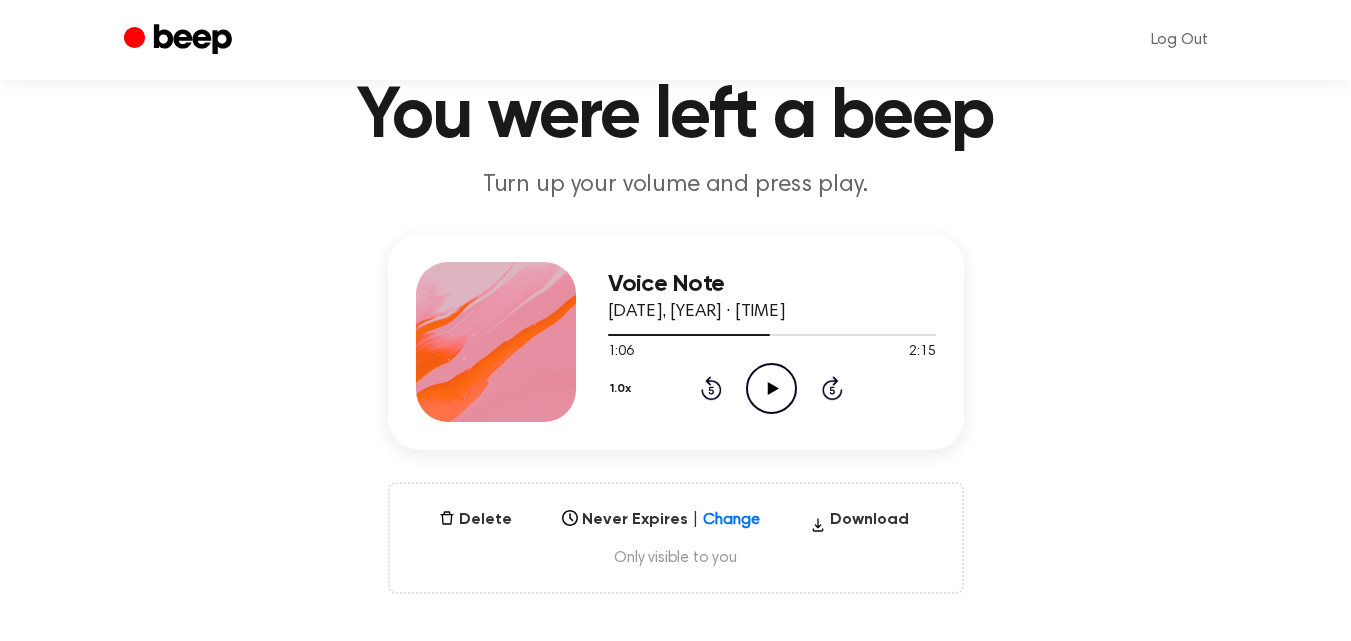 click on "Play Audio" 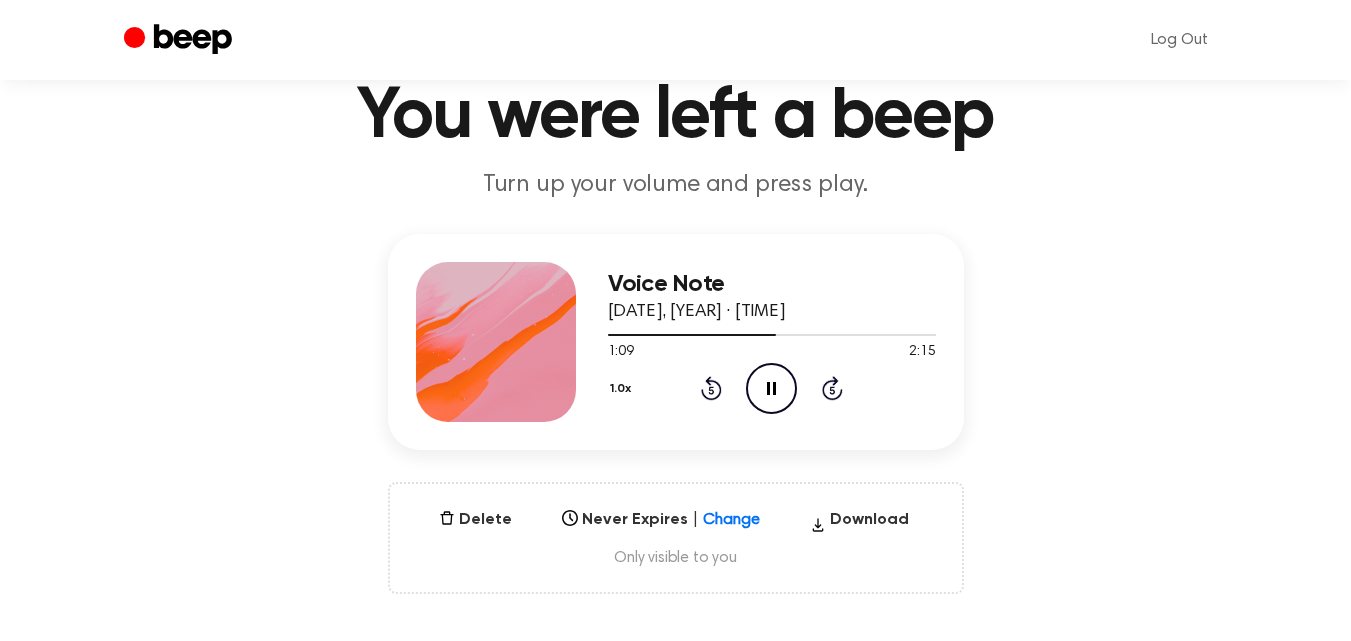 click on "Rewind 5 seconds" 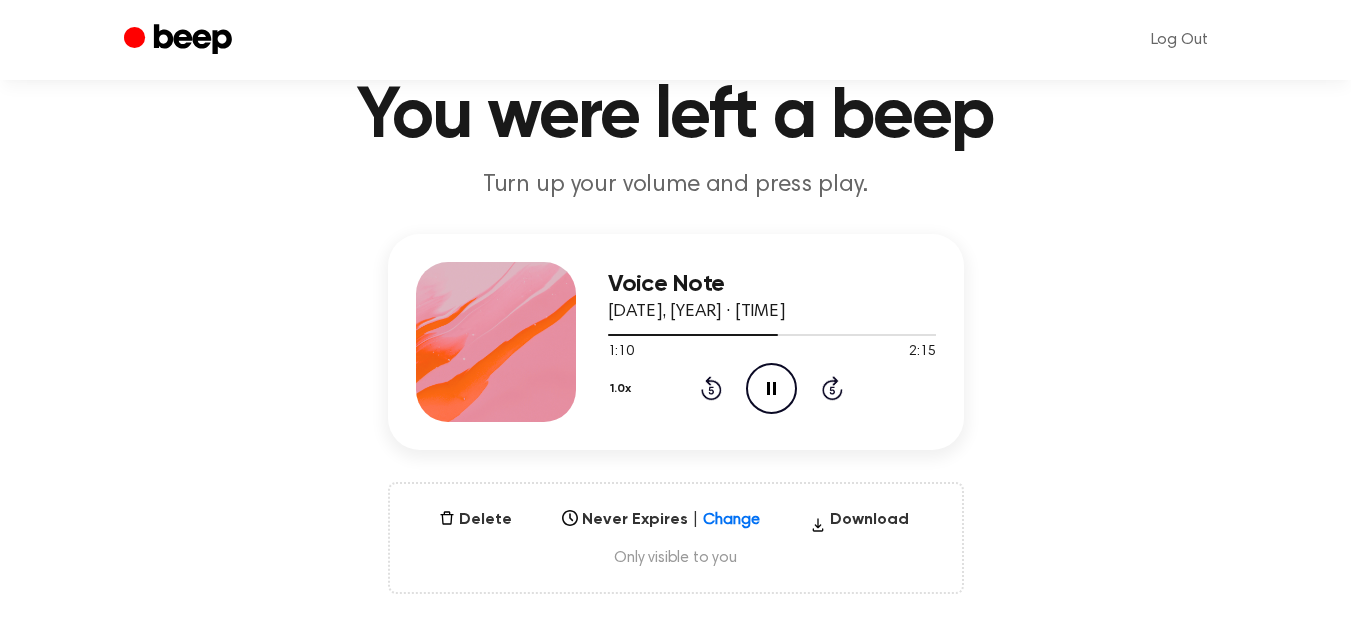 click on "Pause Audio" 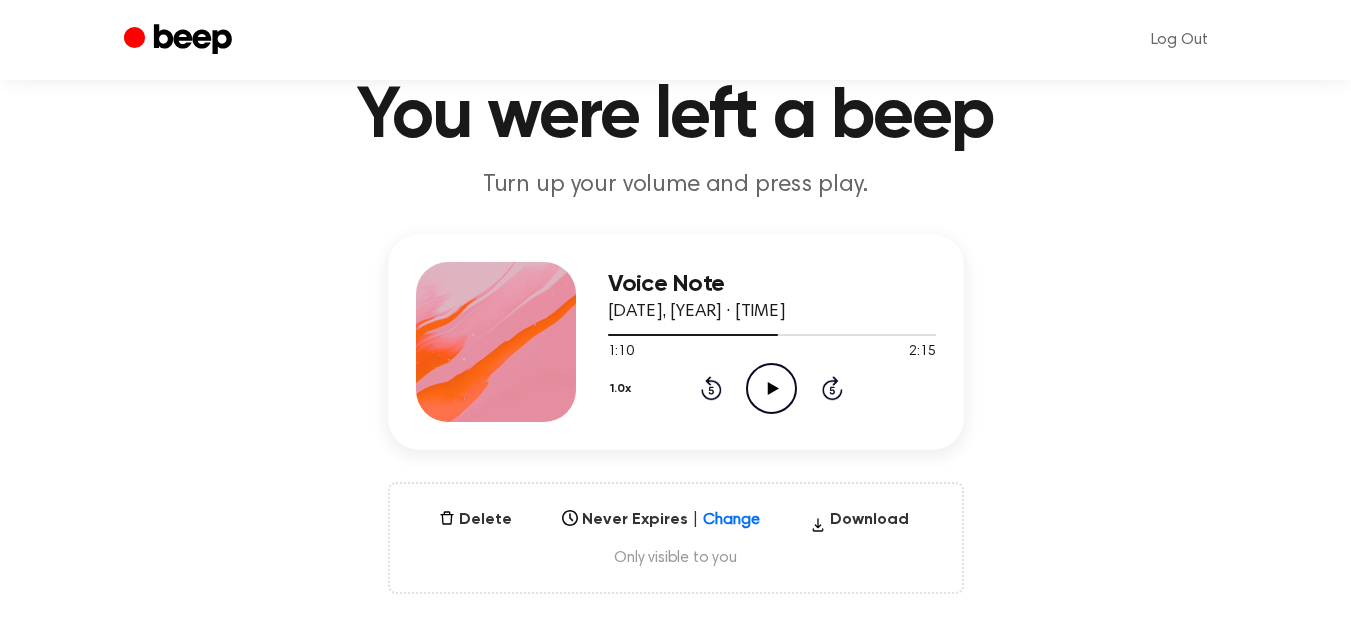 click on "Play Audio" 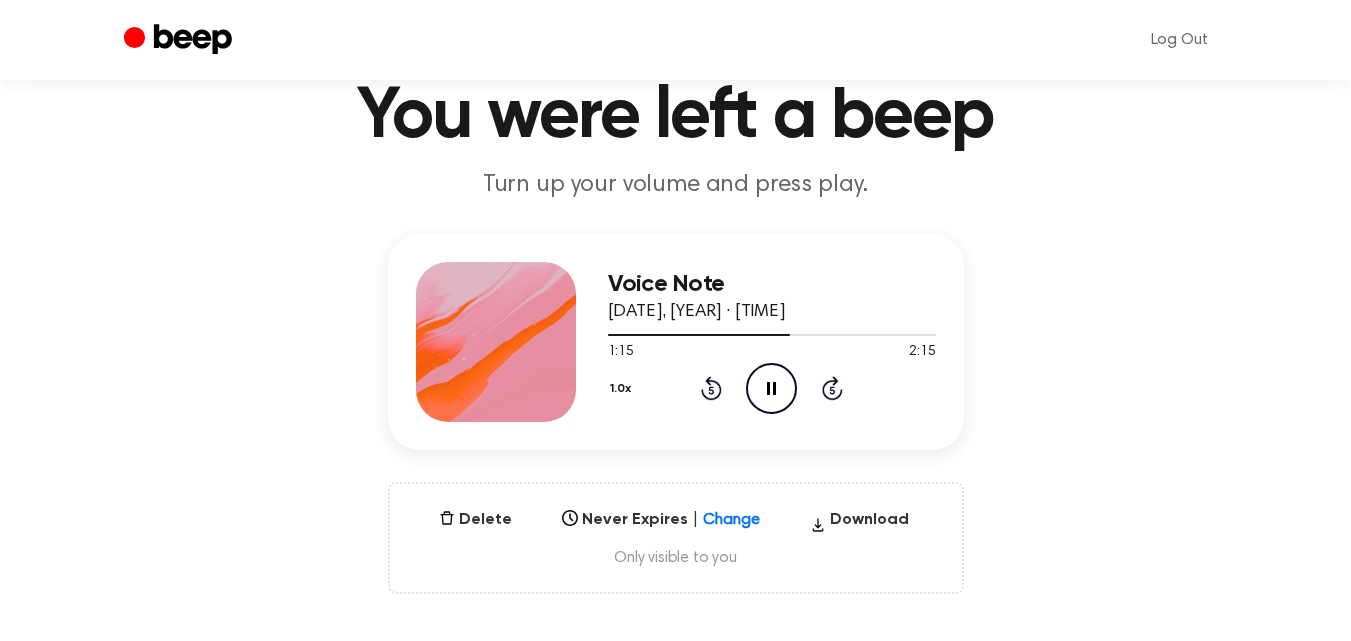 click 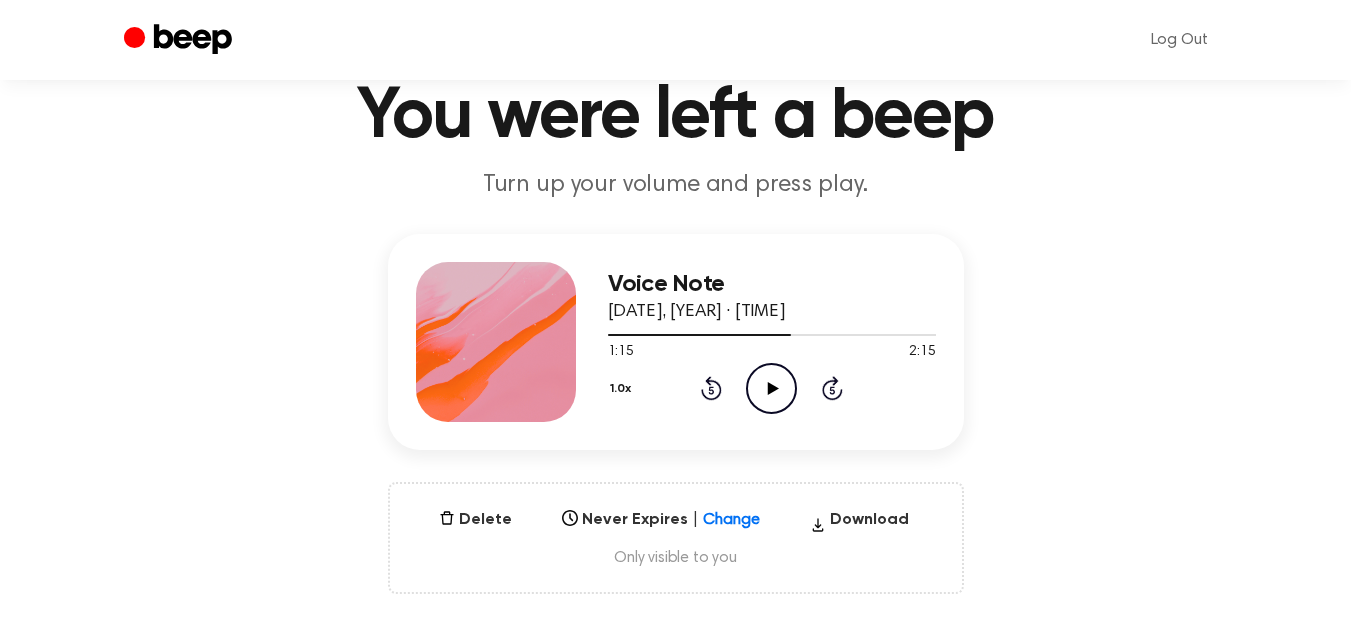 click 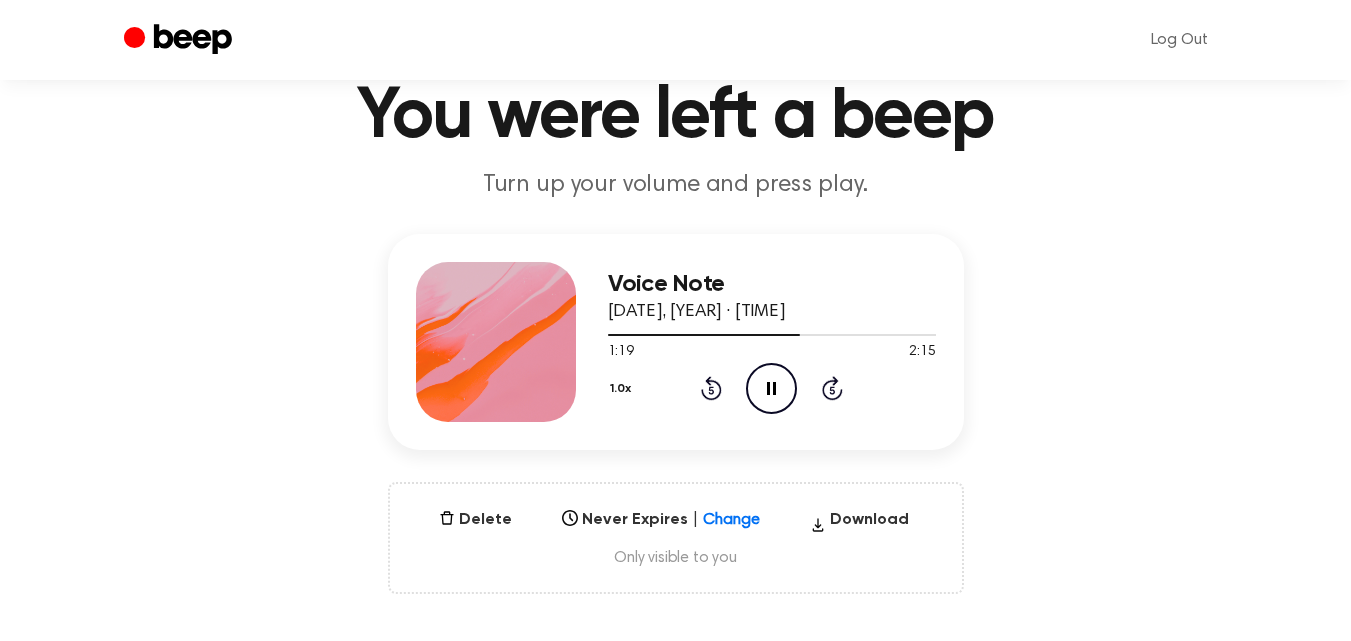 click 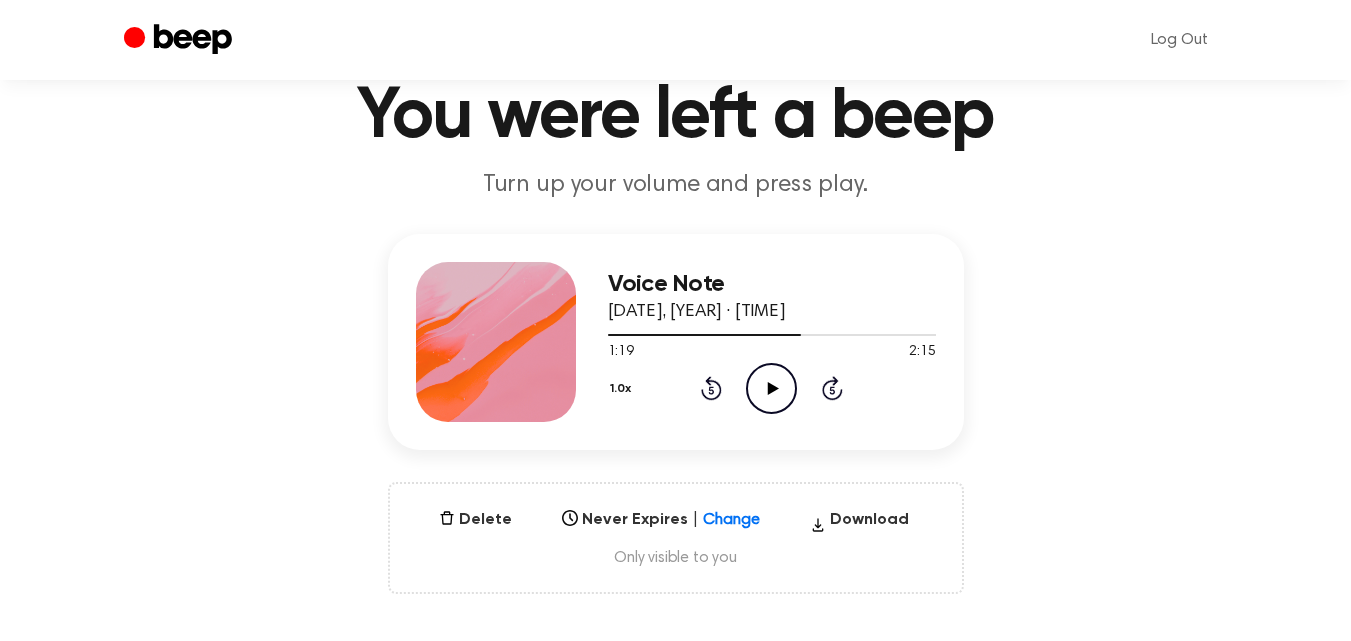click on "Play Audio" 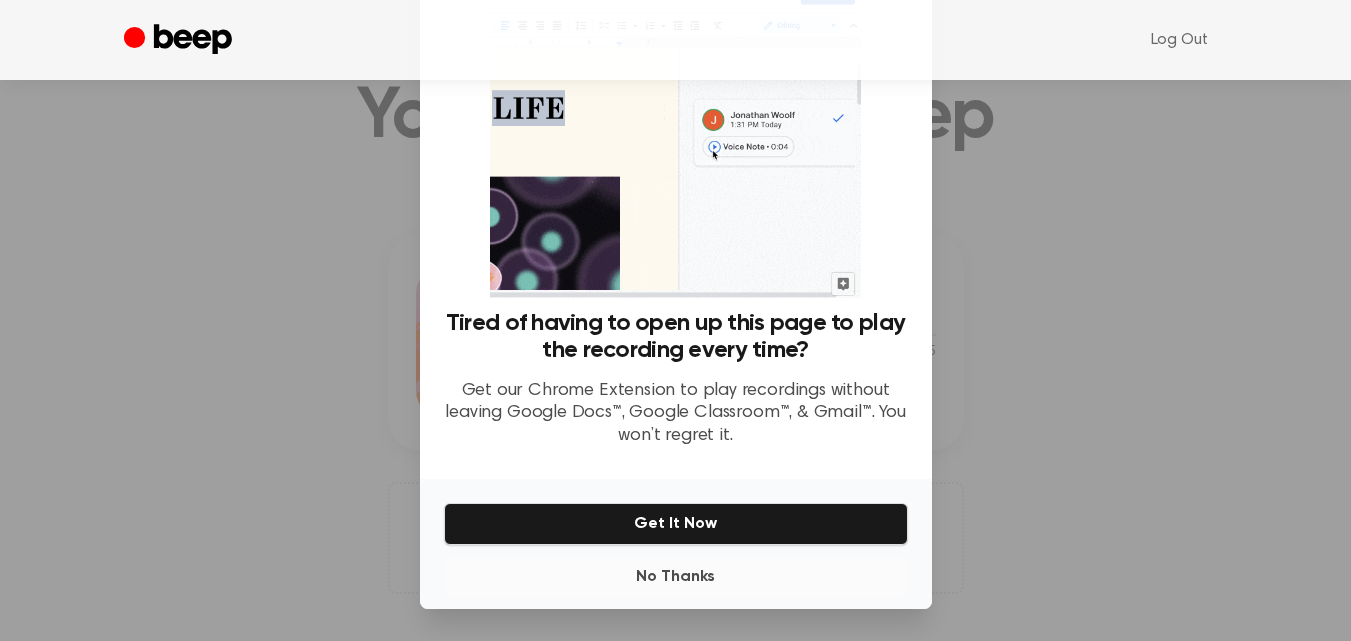 scroll, scrollTop: 79, scrollLeft: 0, axis: vertical 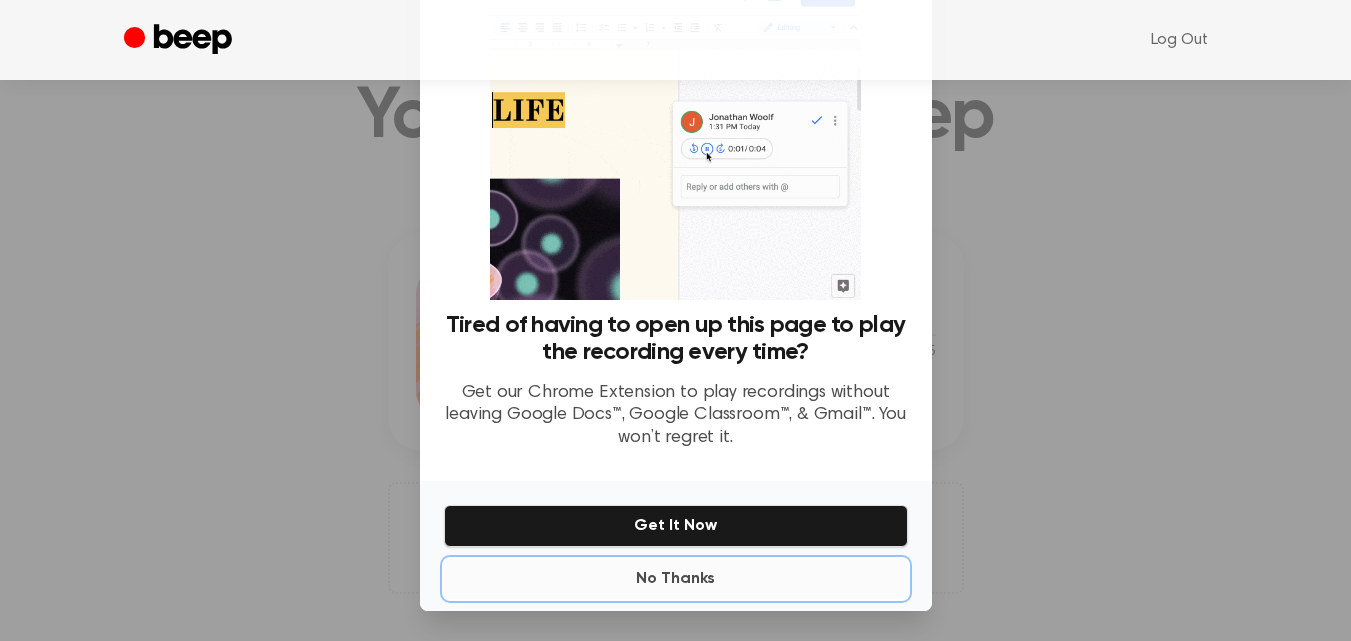 click on "No Thanks" at bounding box center (676, 579) 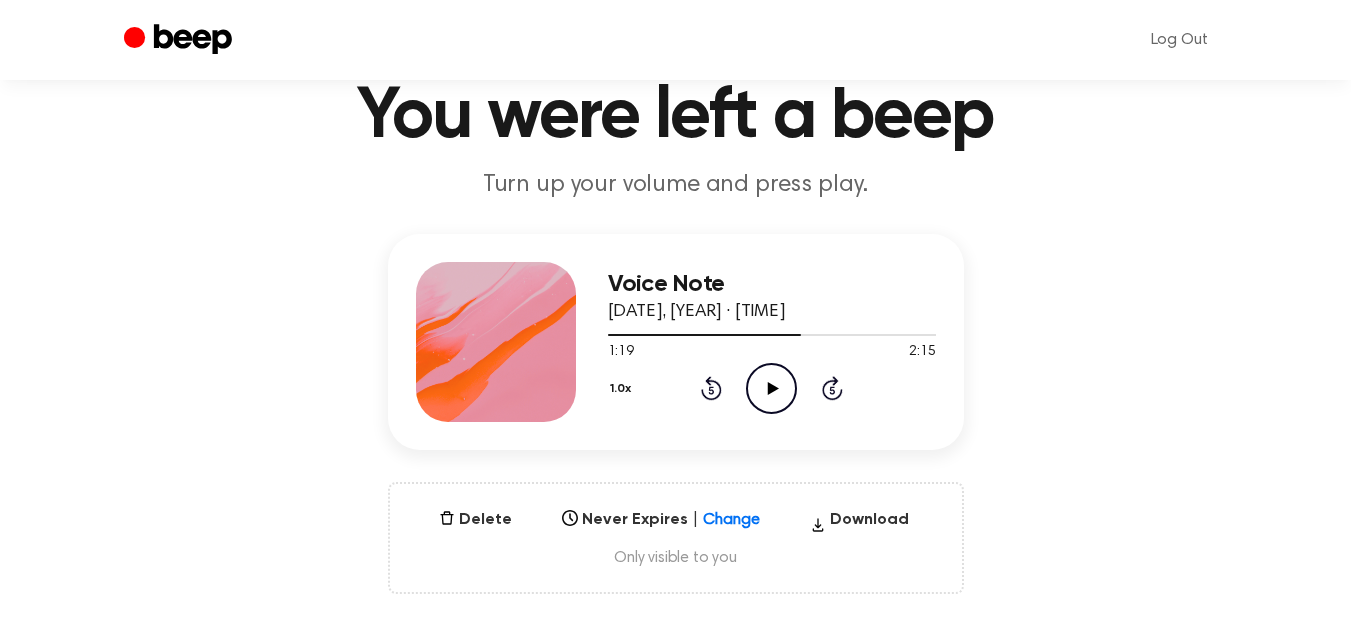 click on "Play Audio" 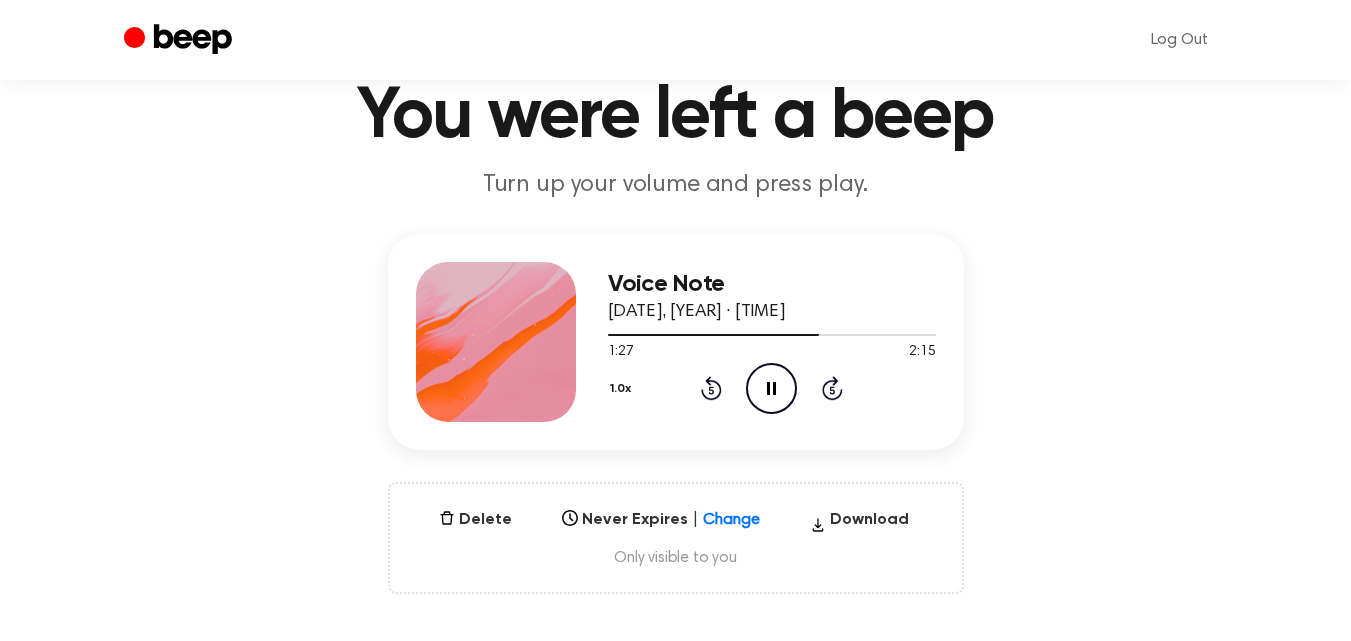 click on "Pause Audio" 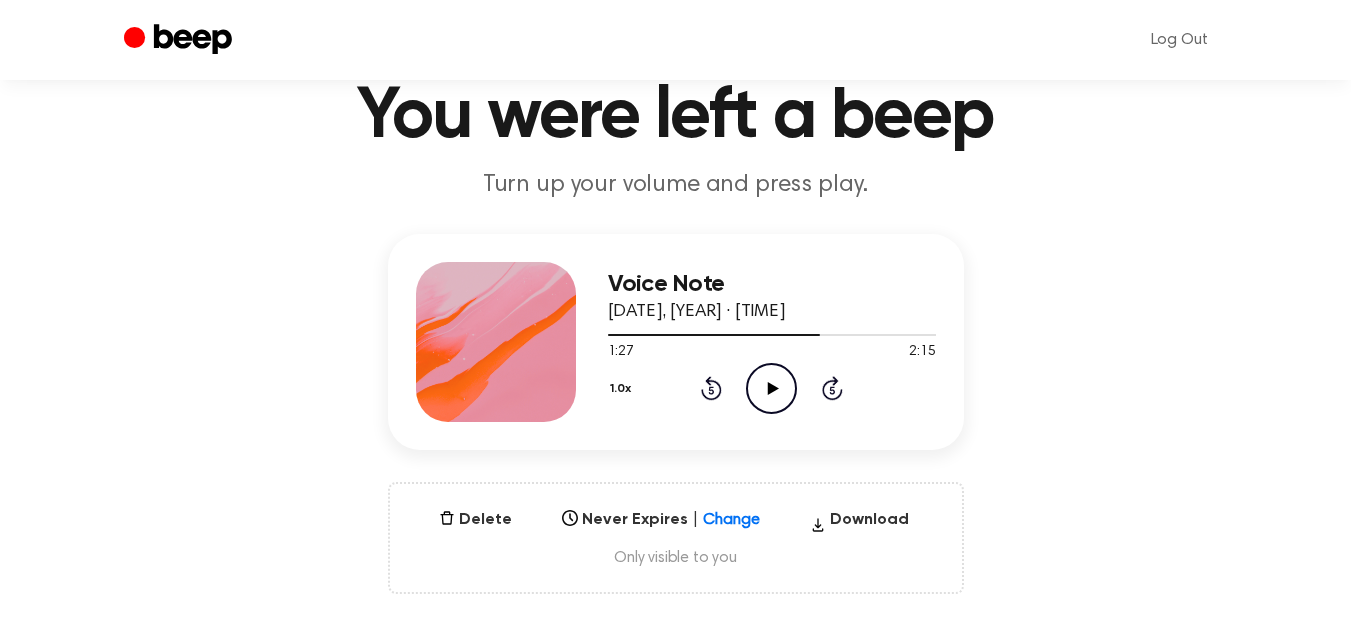 click on "Play Audio" 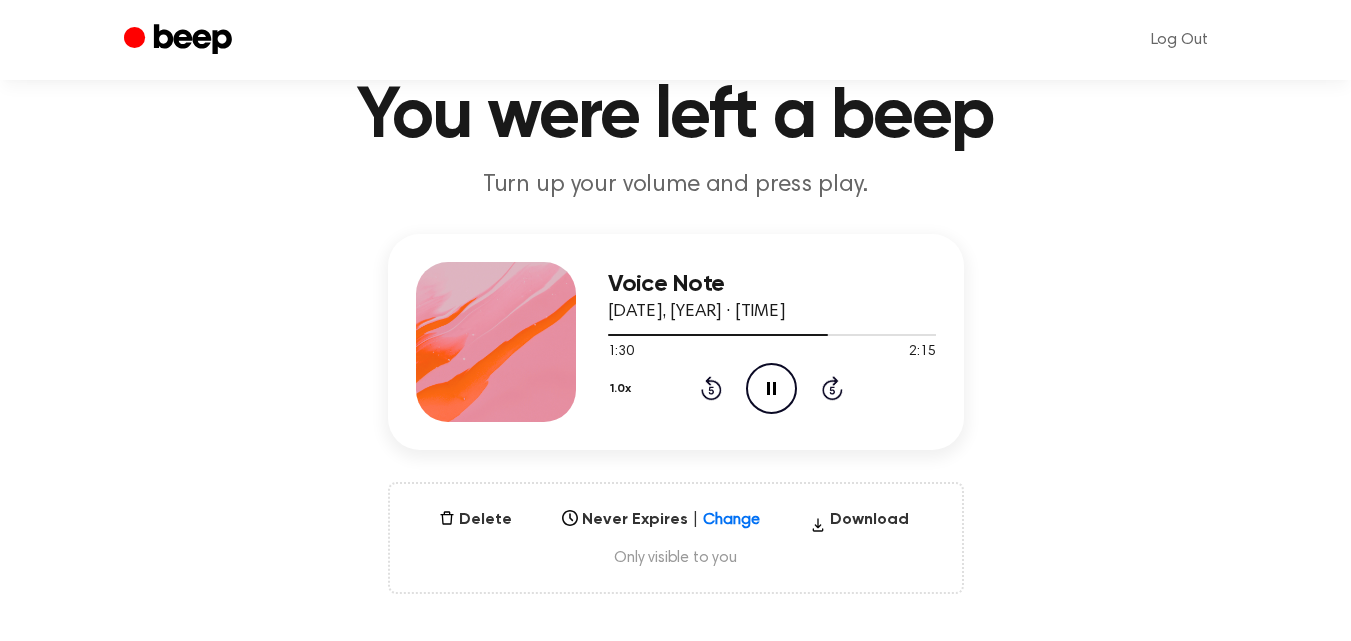 click on "Pause Audio" 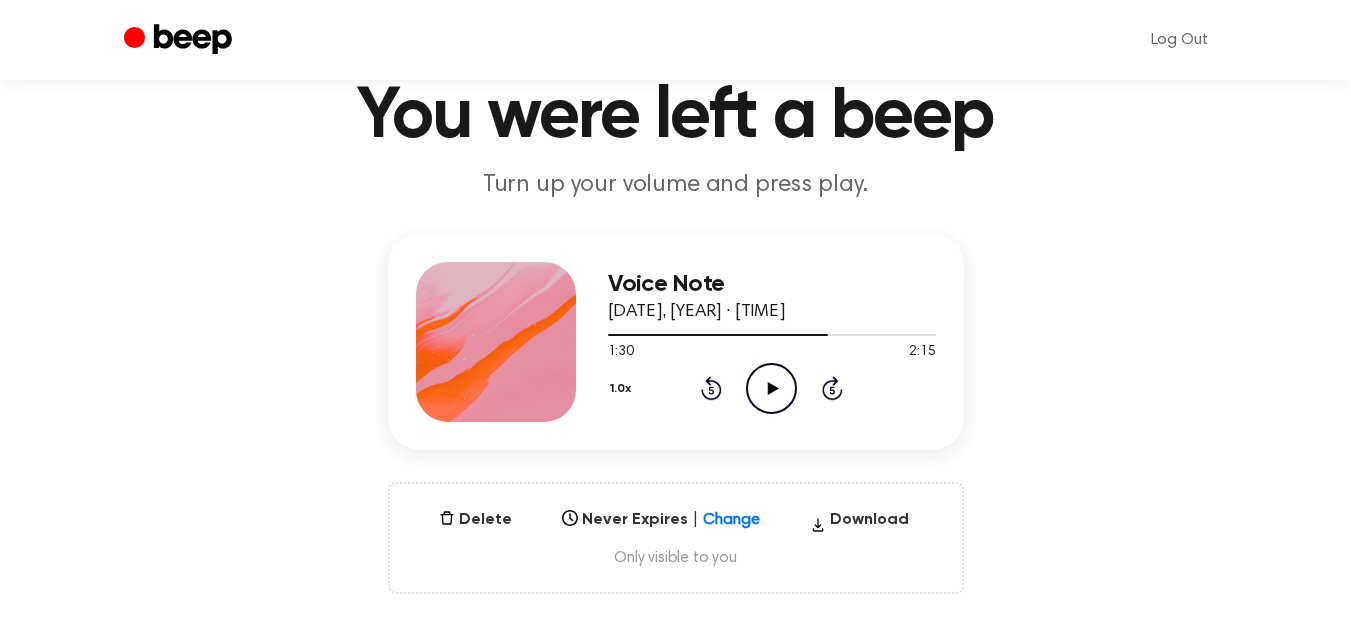 click on "Play Audio" 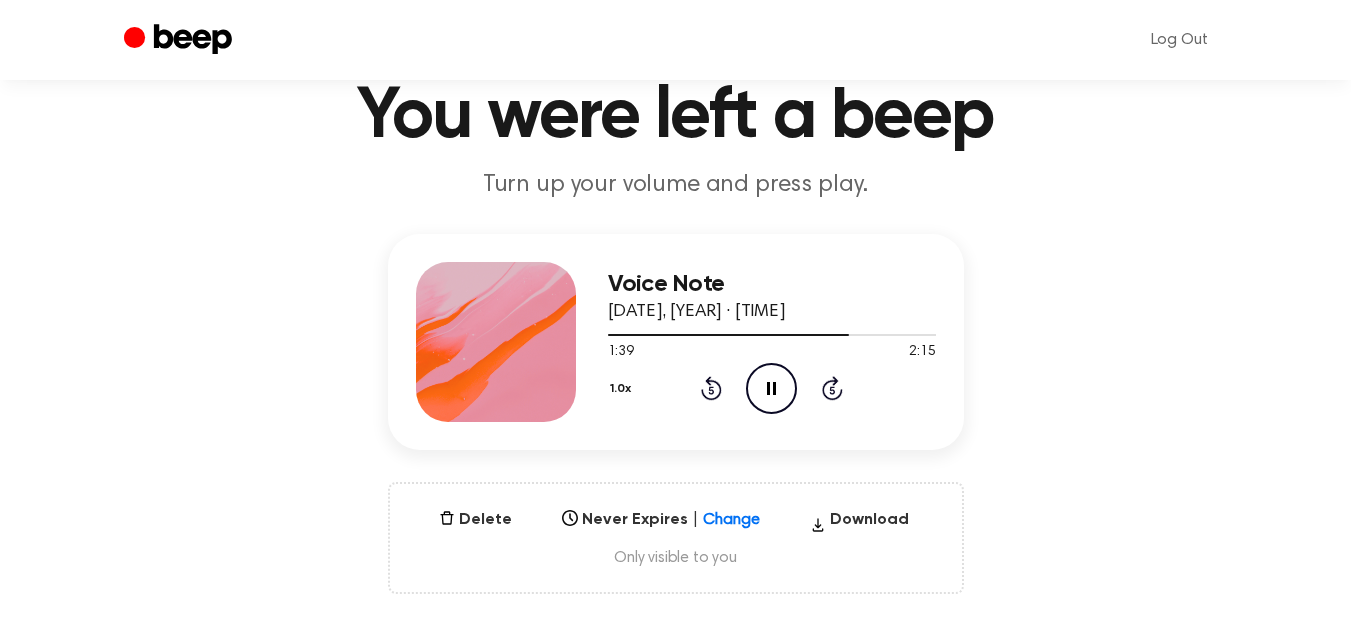 click on "Pause Audio" 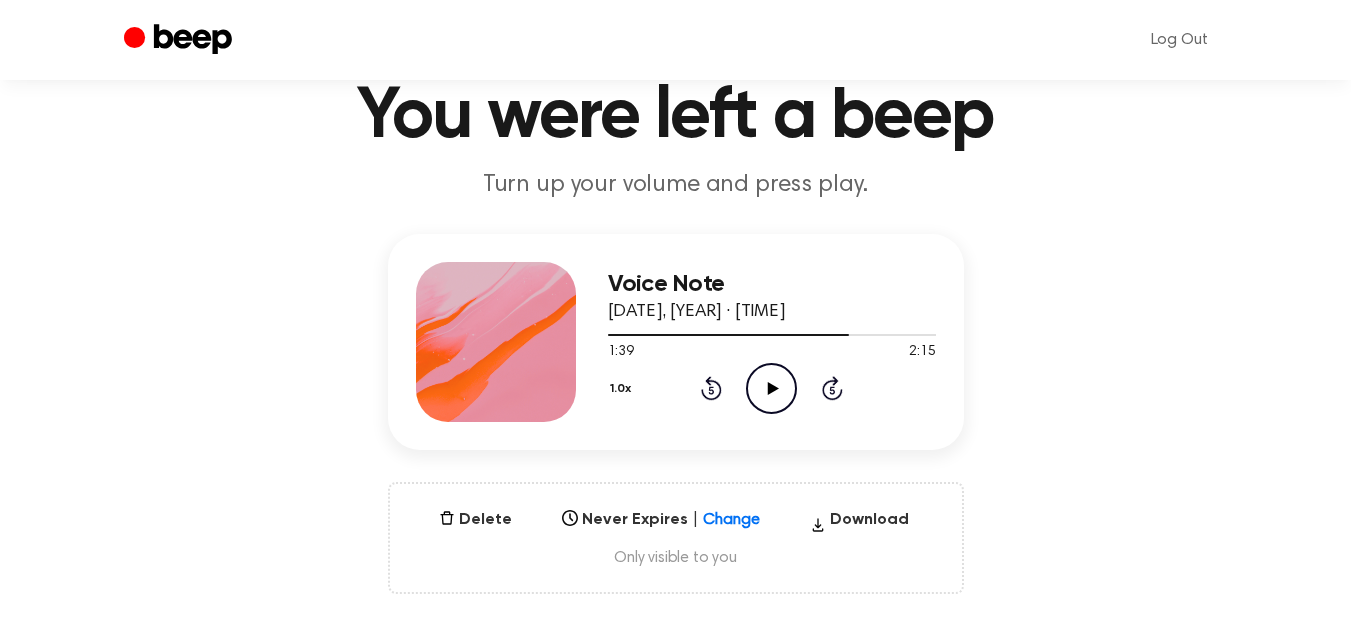 click on "Play Audio" 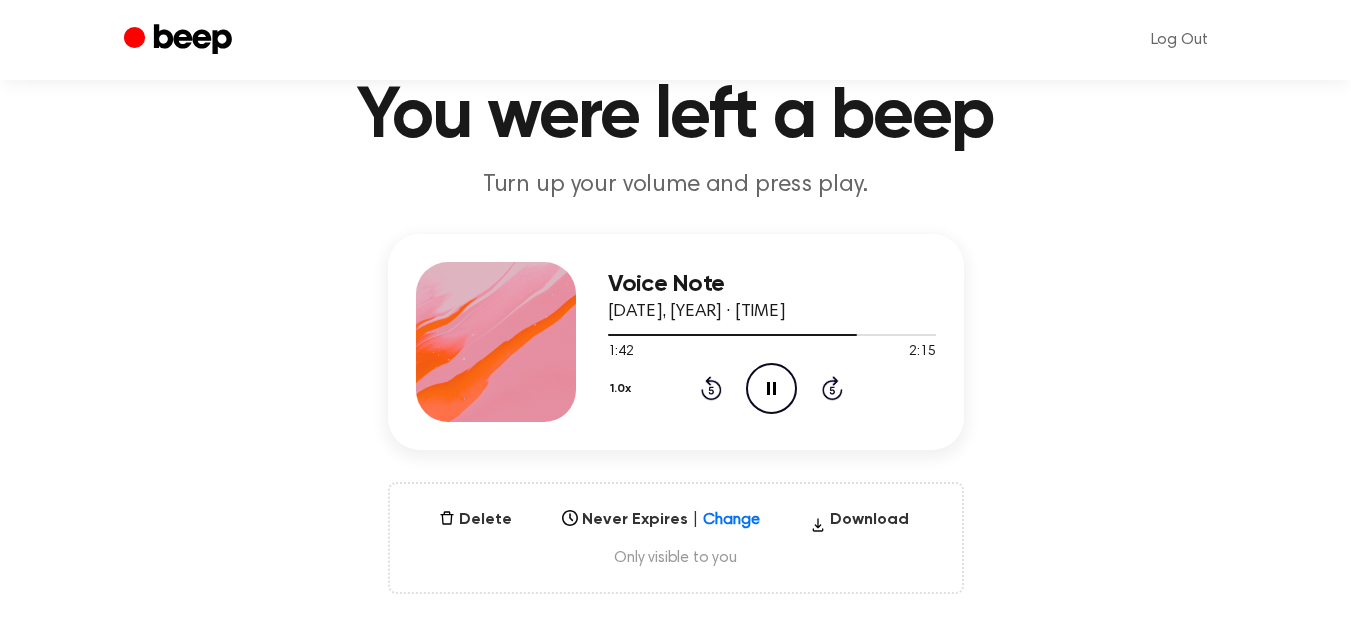 click on "Rewind 5 seconds" 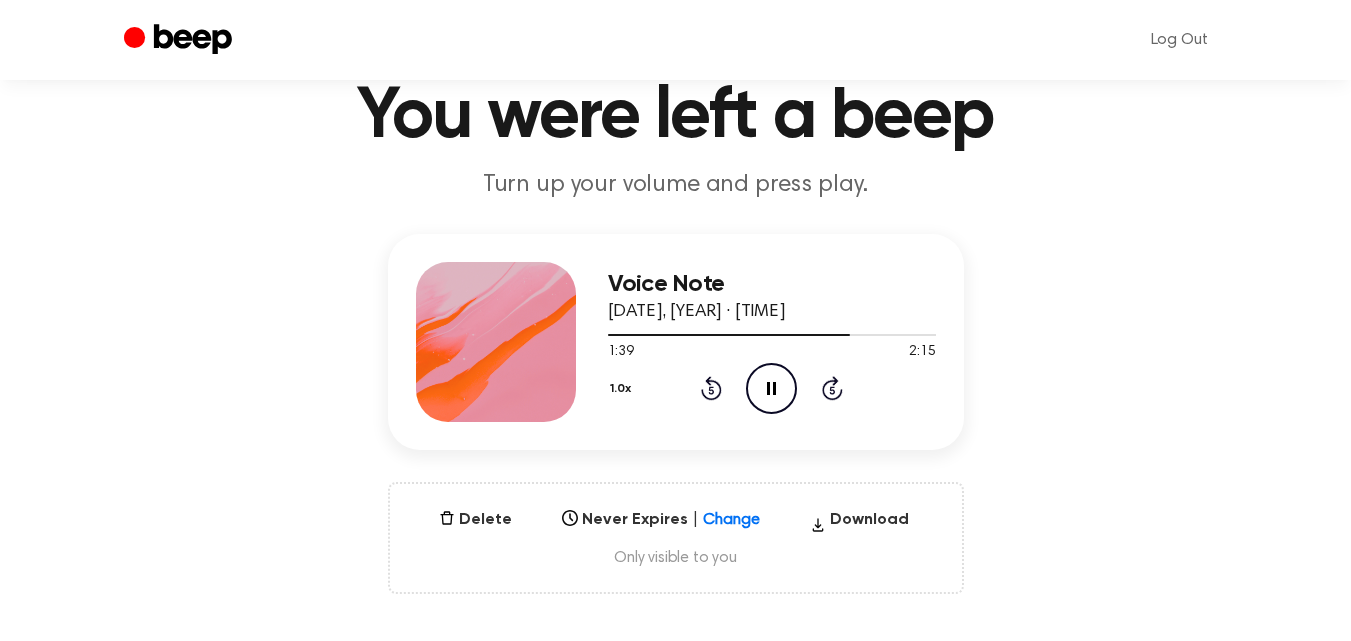 click on "Rewind 5 seconds" 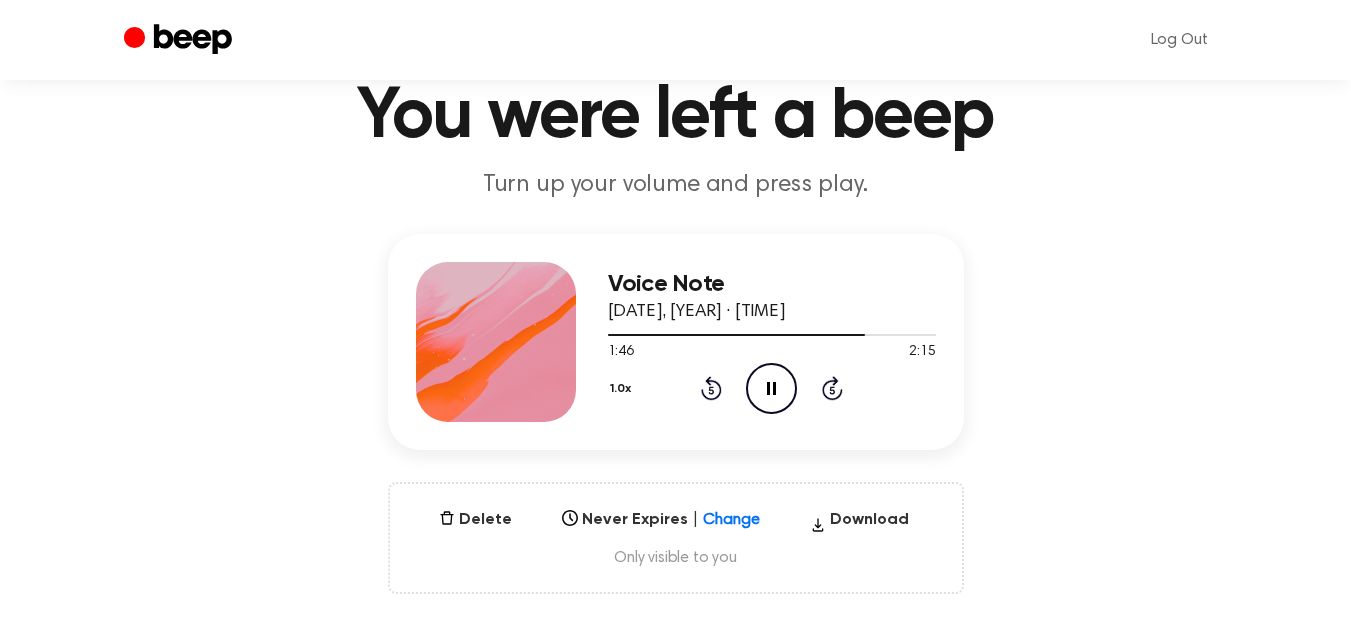 click on "Pause Audio" 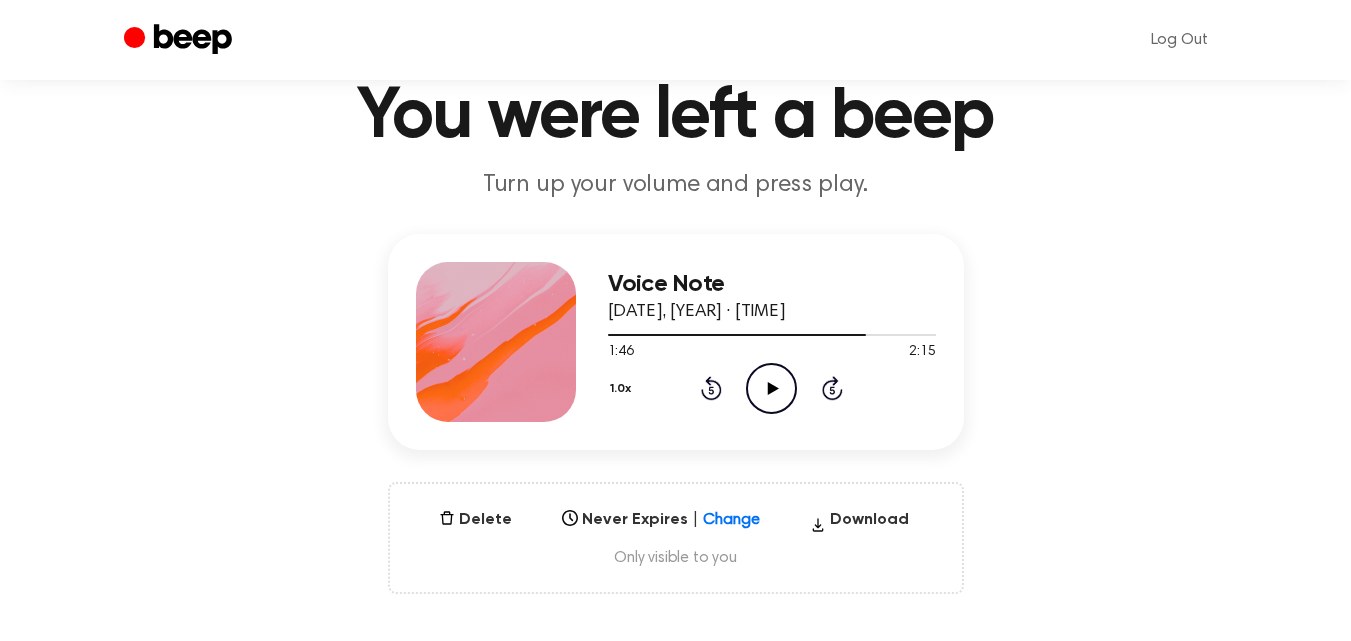 click 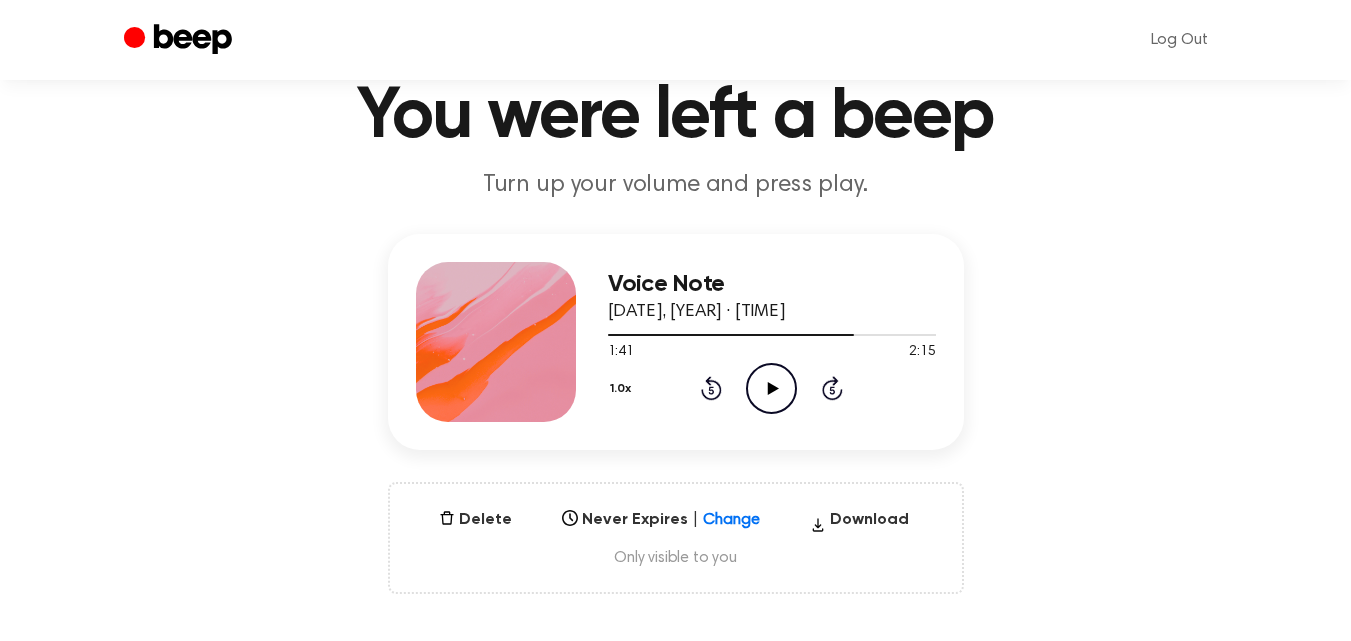 click on "Play Audio" 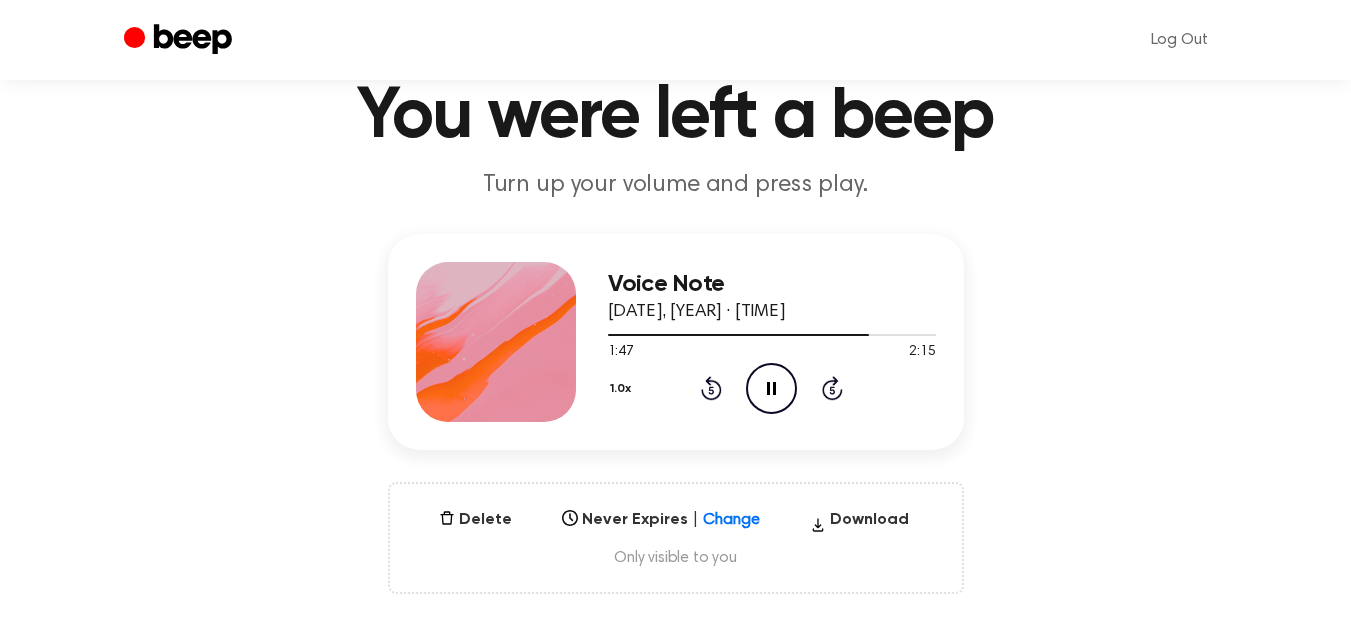 click on "Pause Audio" 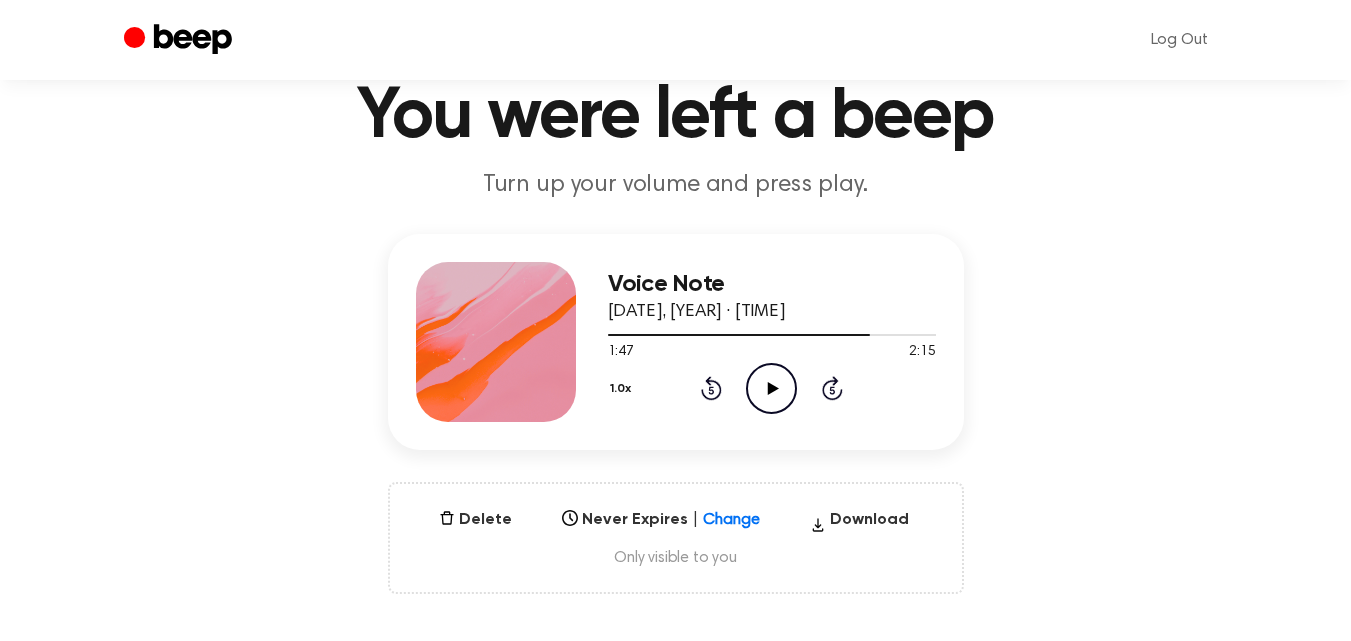 click on "Play Audio" 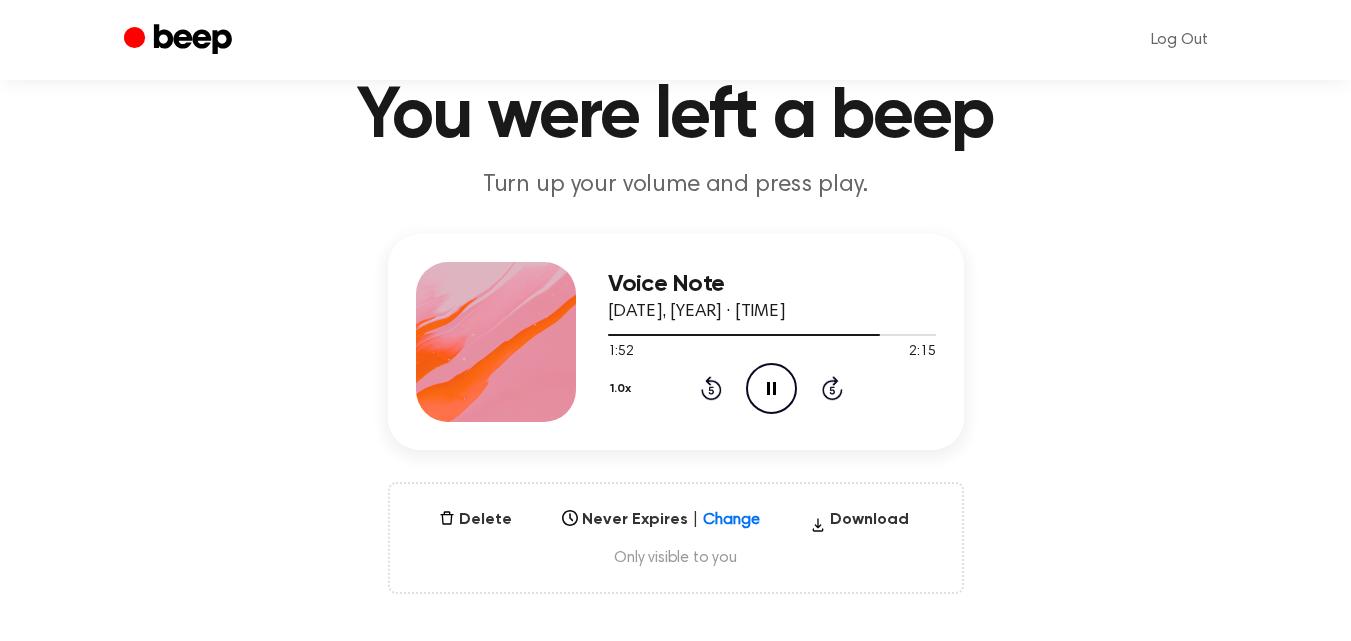 click on "Pause Audio" 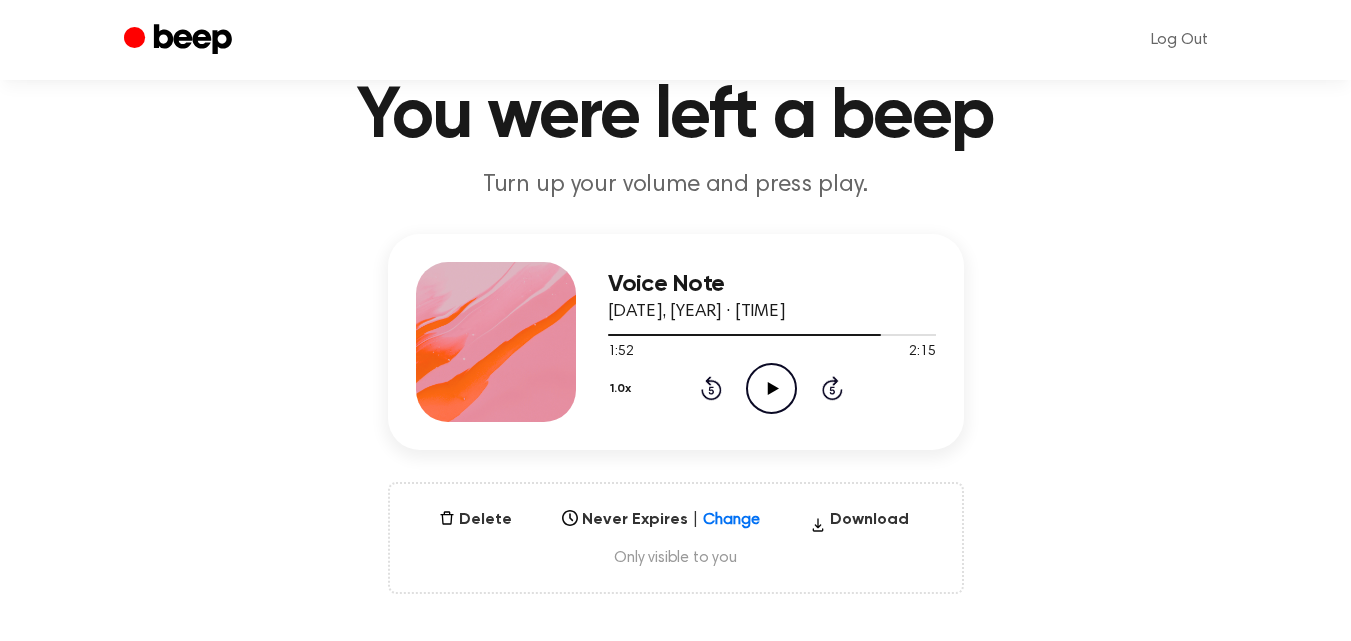click on "Play Audio" 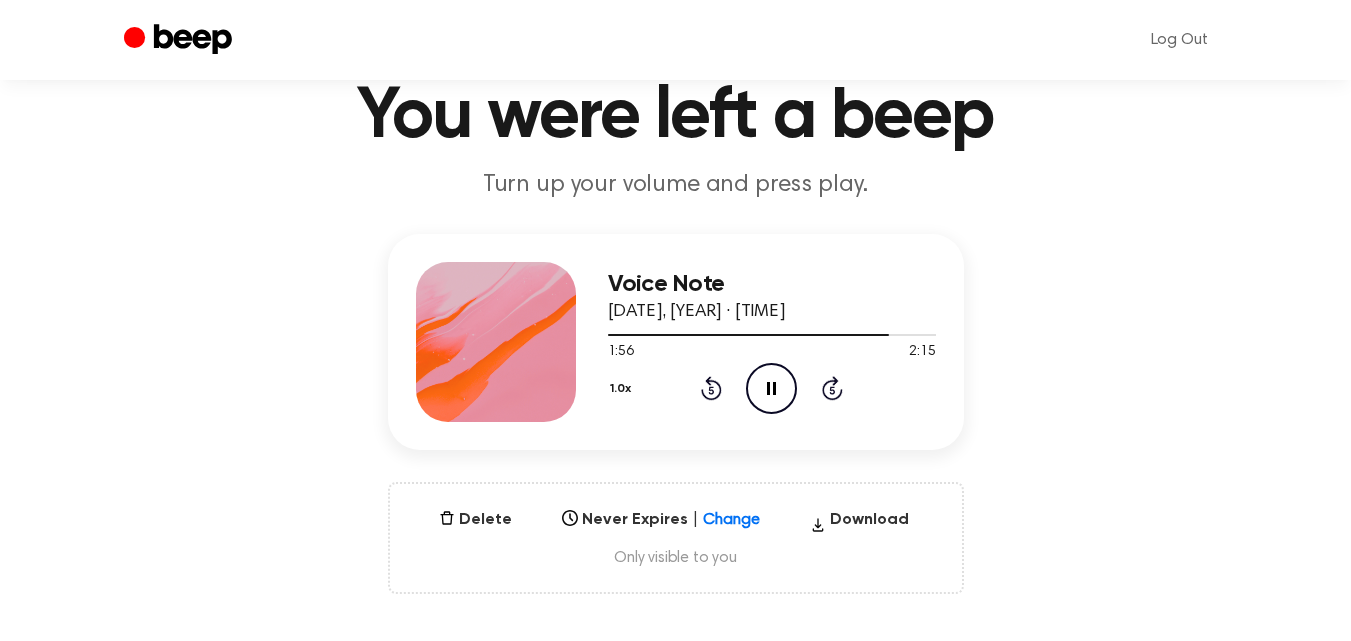 click on "Pause Audio" 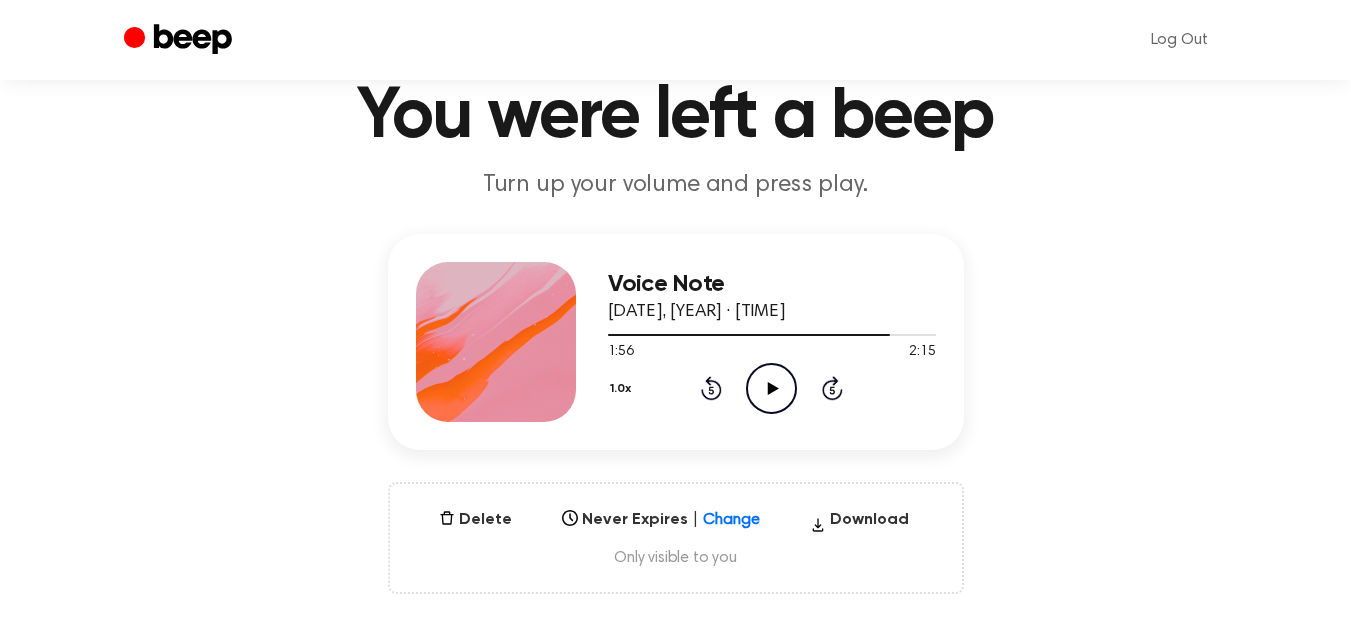 click on "Play Audio" 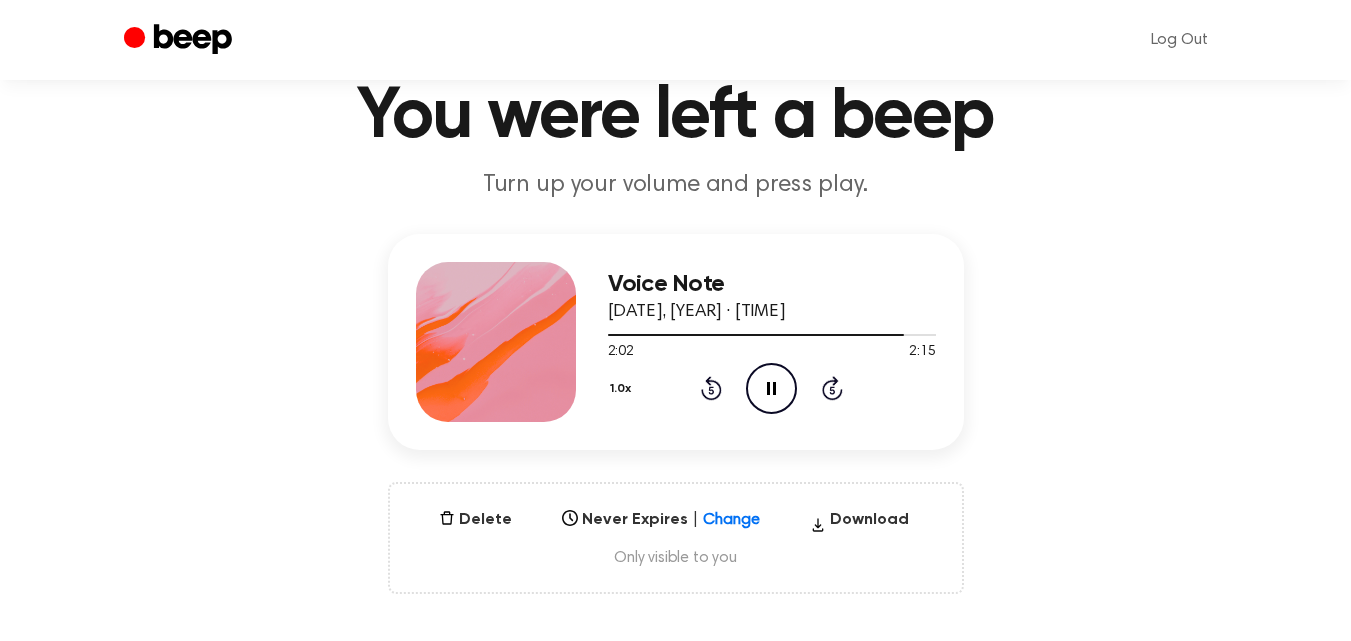 click on "Pause Audio" 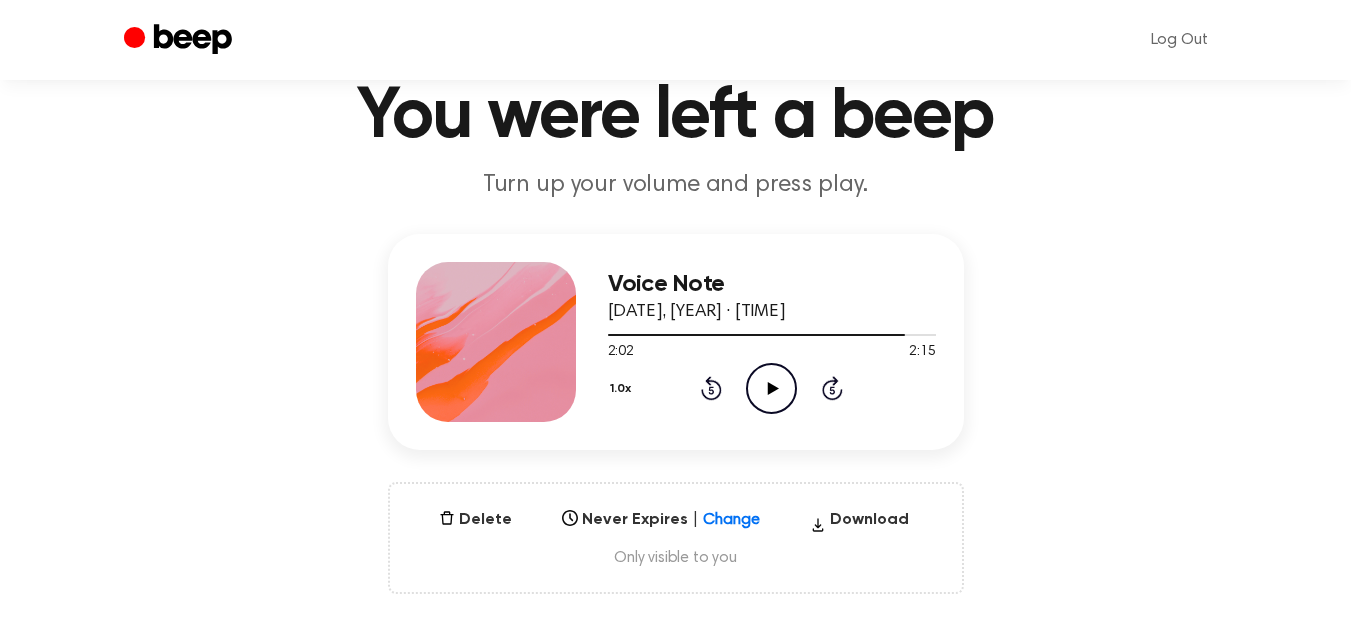 click on "Play Audio" 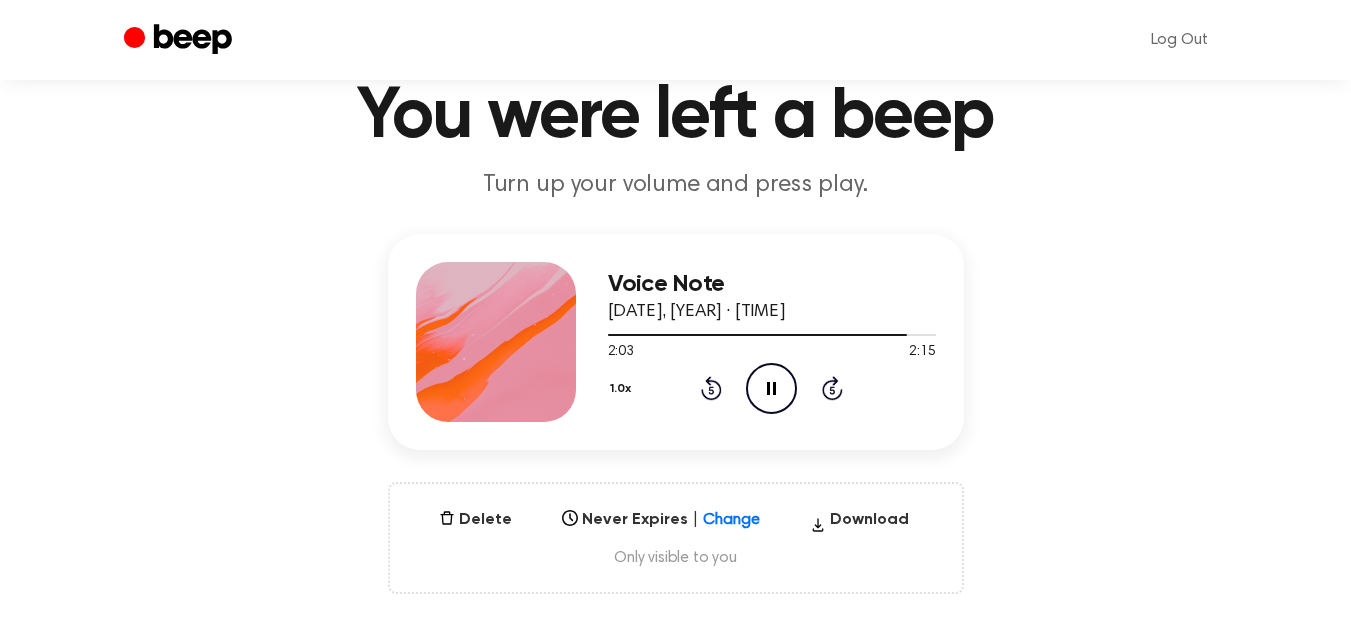 click on "Pause Audio" 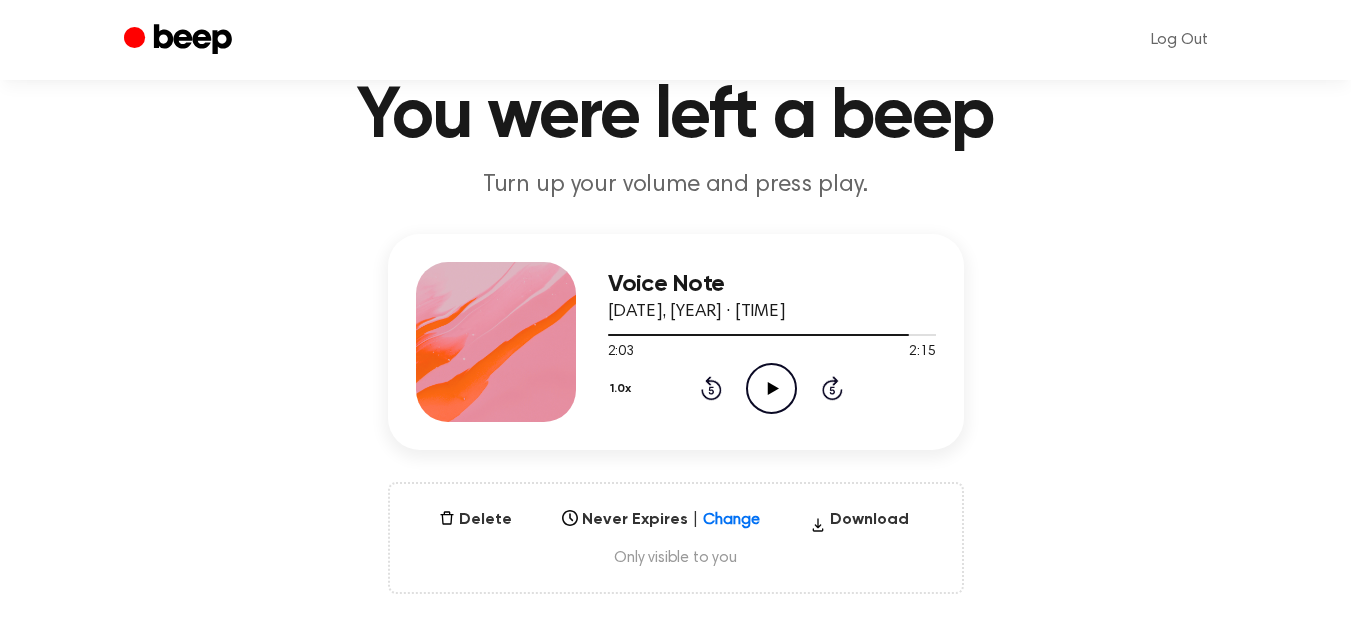 click 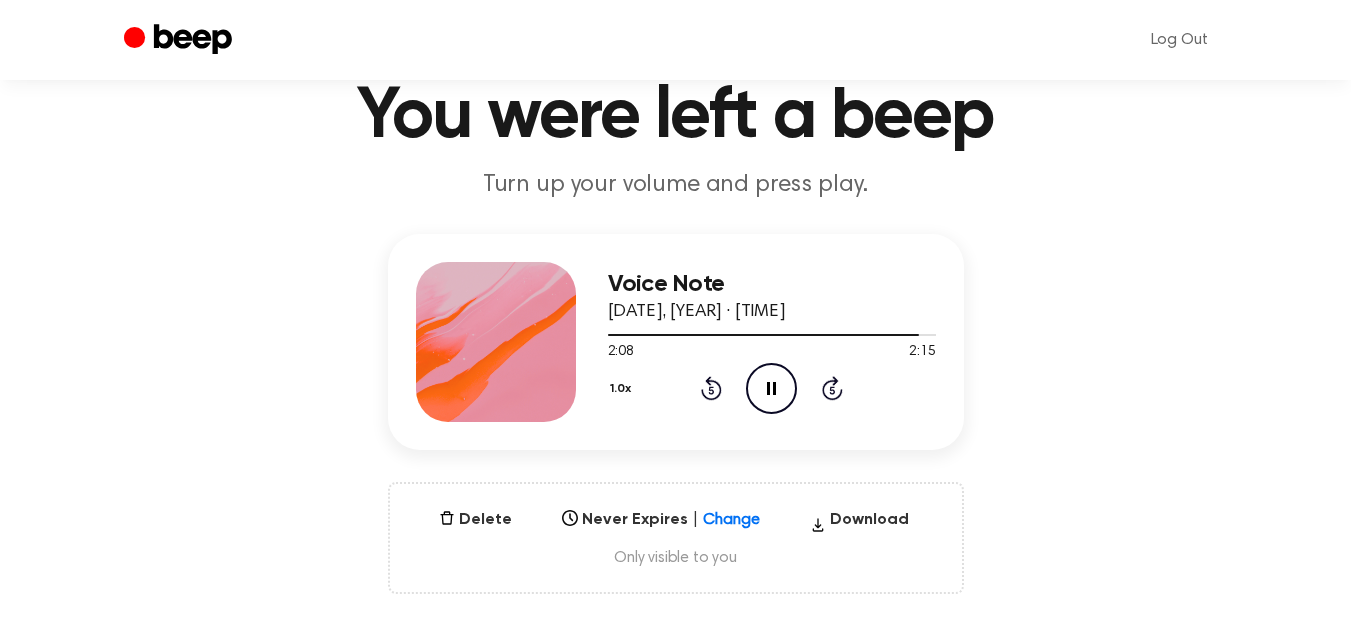 click 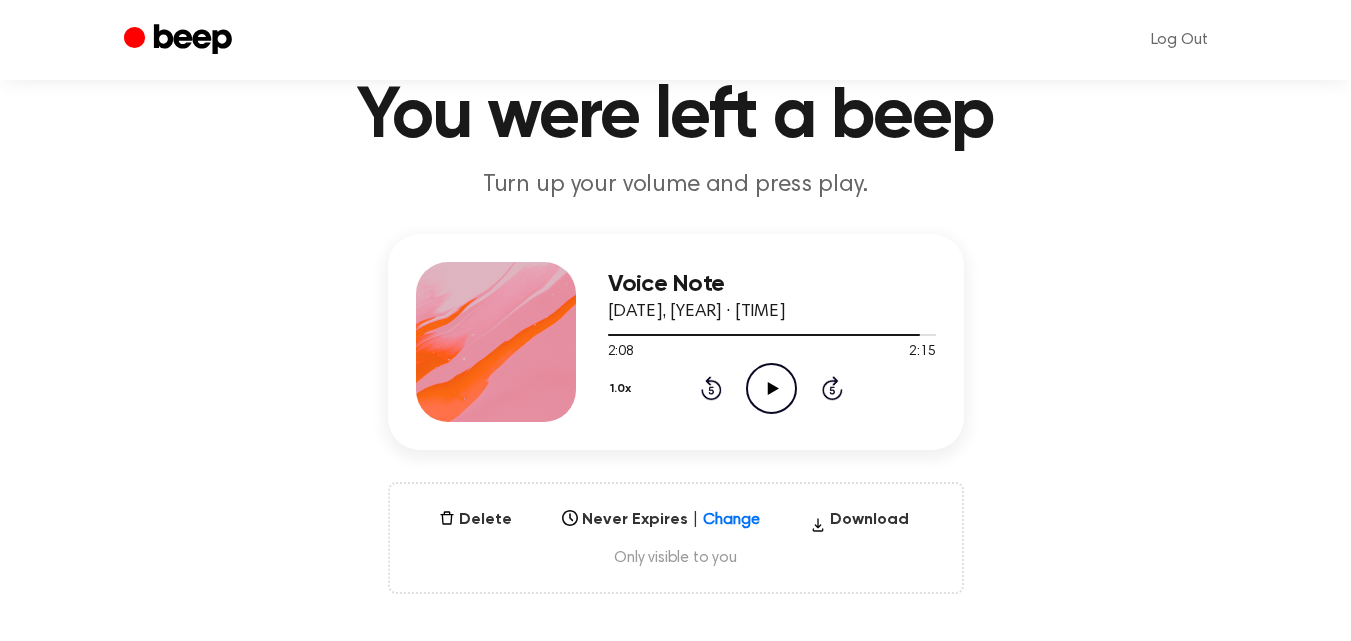 click 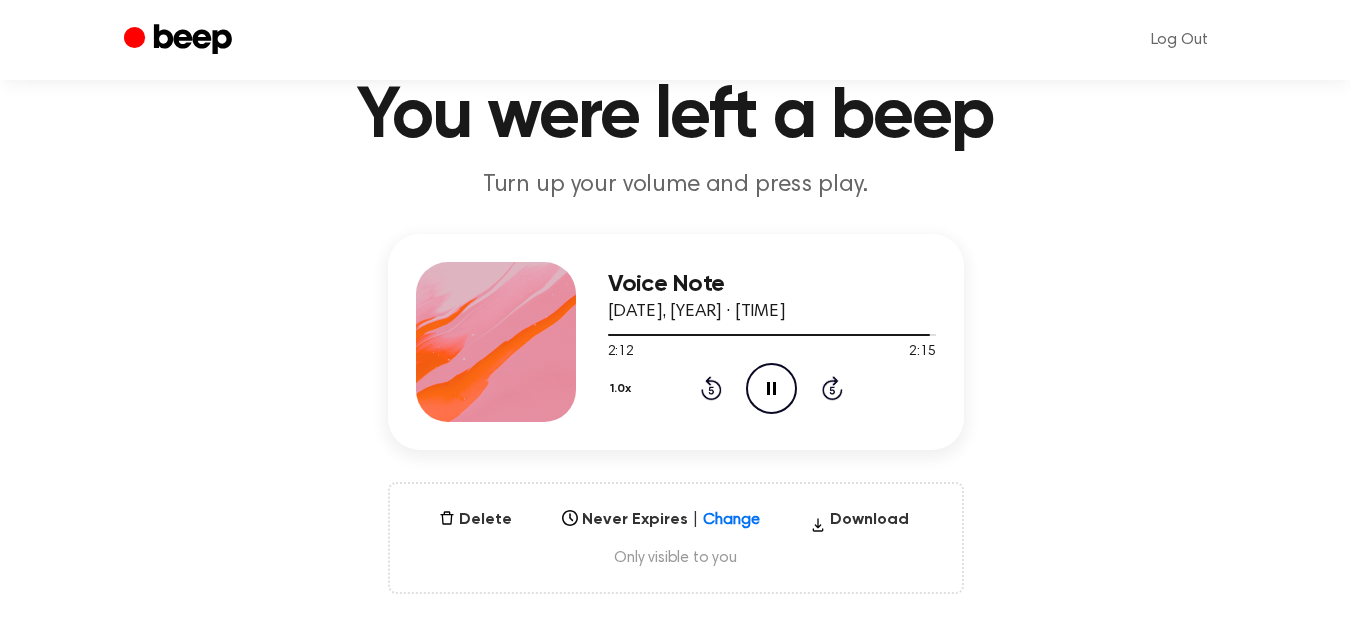 click 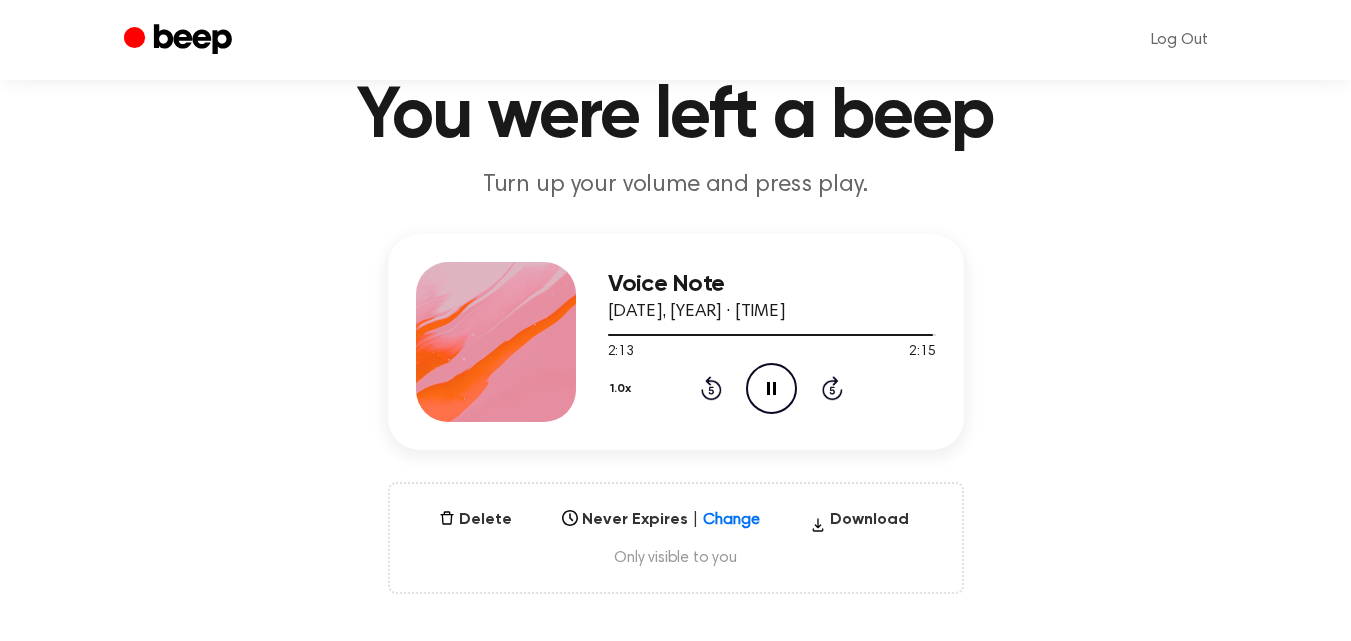 click on "Pause Audio" 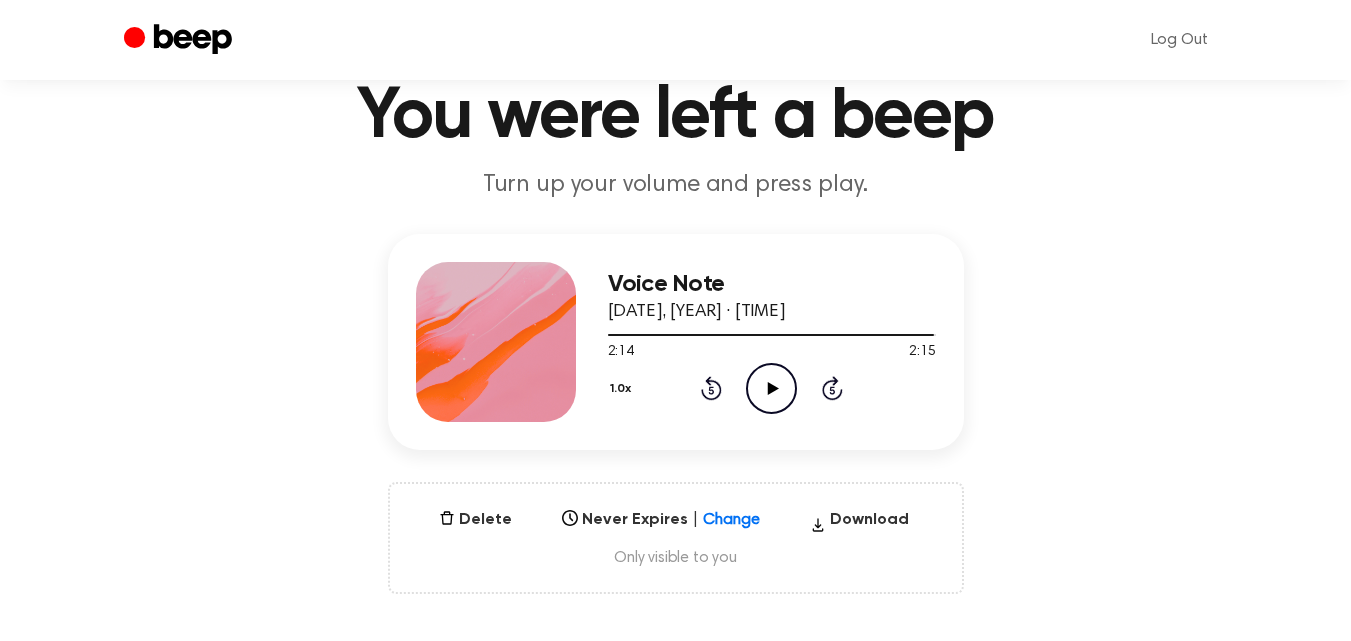 drag, startPoint x: 617, startPoint y: 335, endPoint x: 599, endPoint y: 335, distance: 18 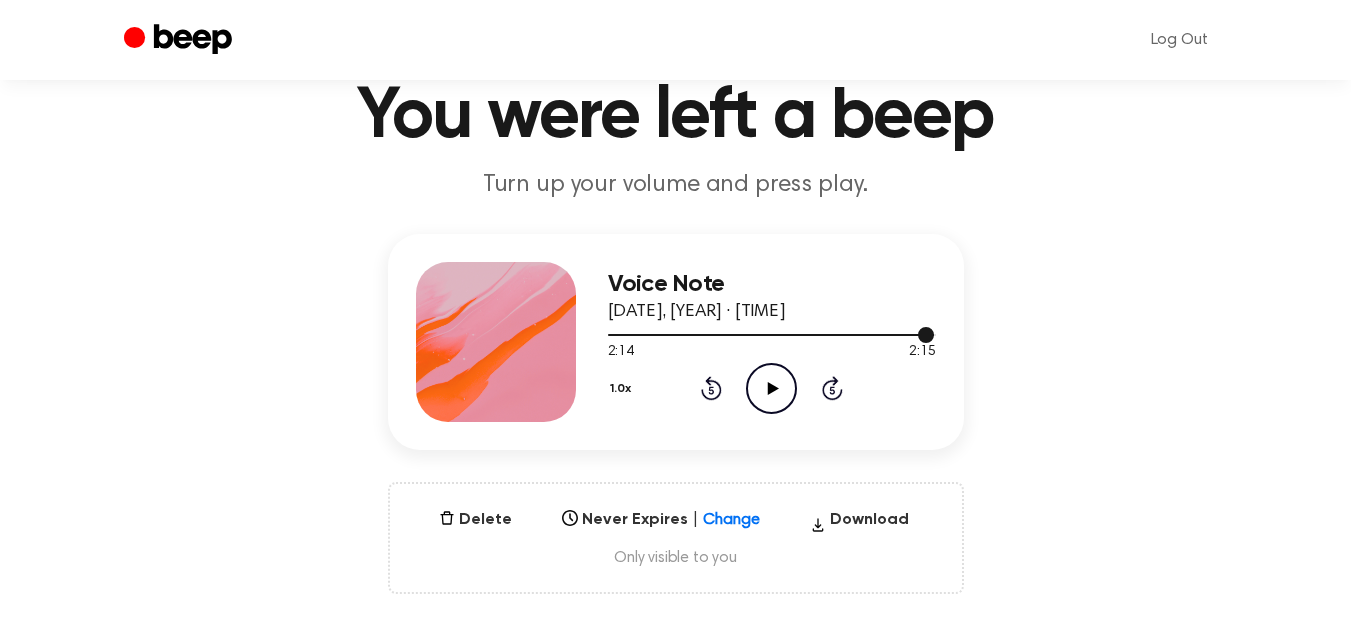 drag, startPoint x: 929, startPoint y: 338, endPoint x: 622, endPoint y: 340, distance: 307.0065 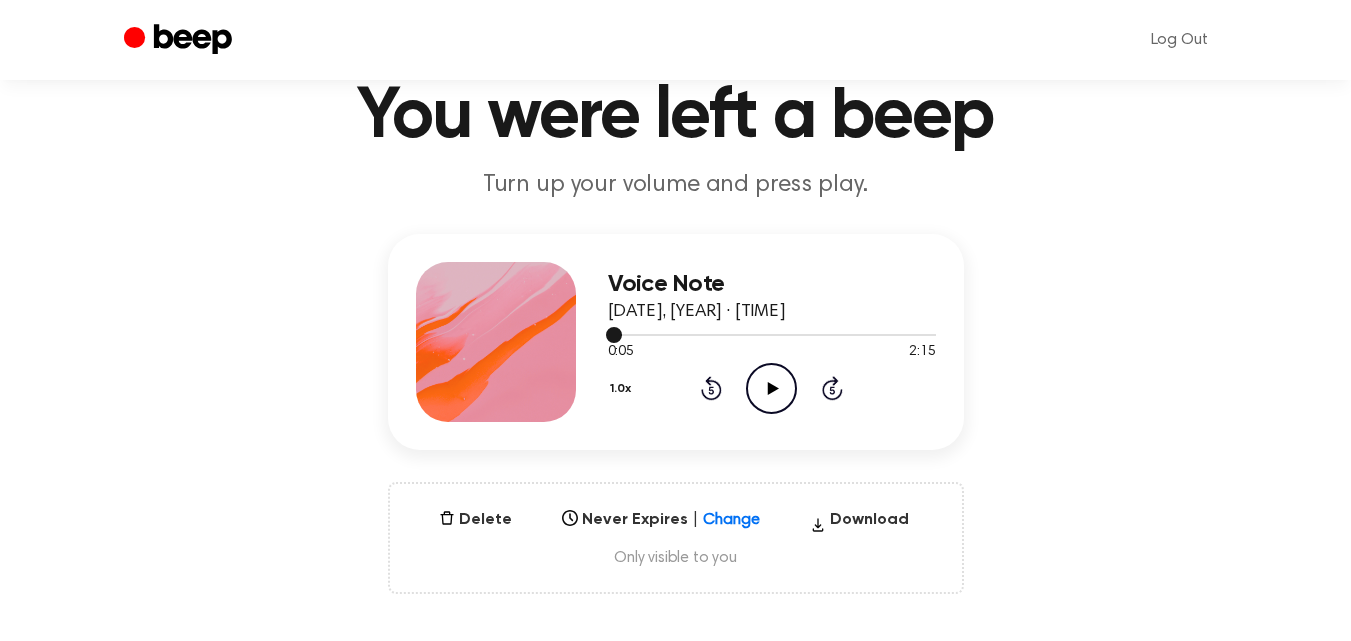 click at bounding box center (614, 335) 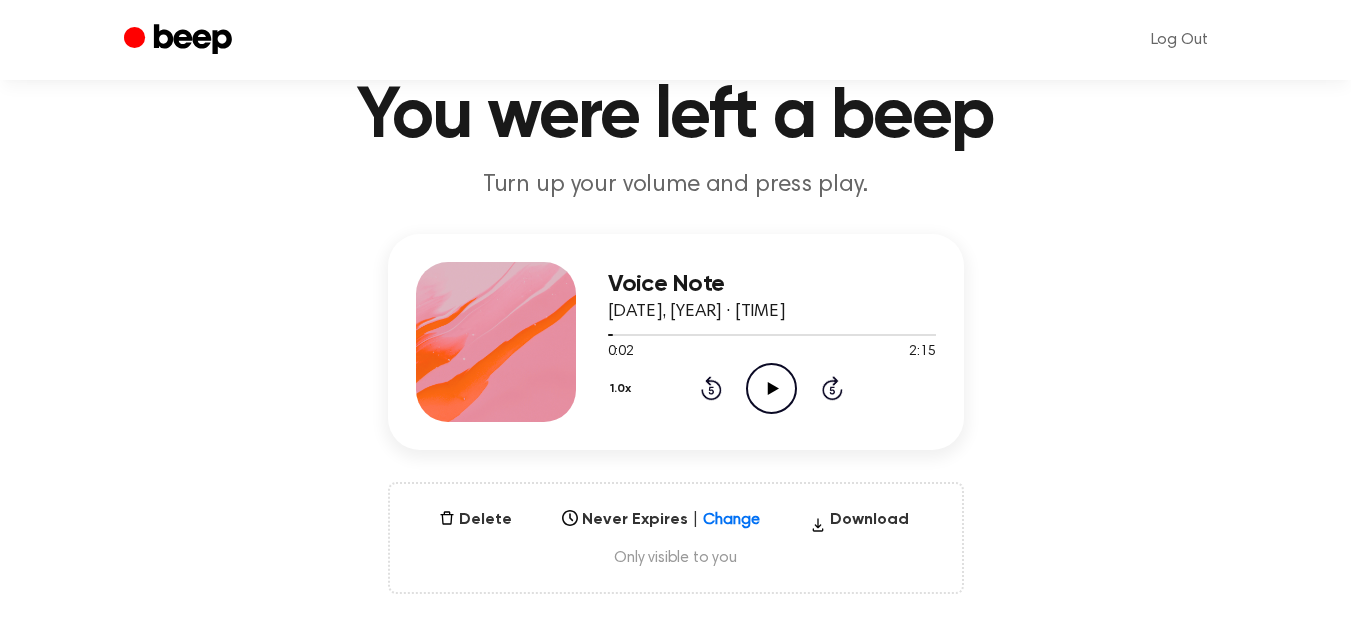 click 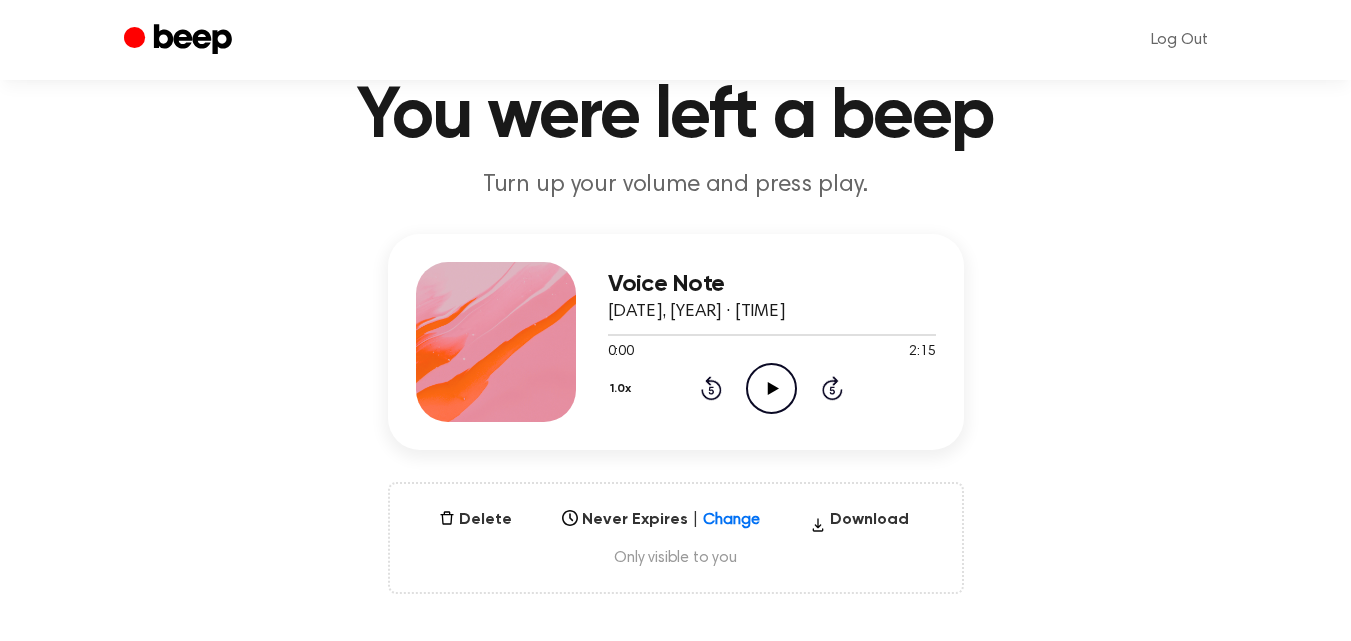 click on "Play Audio" 